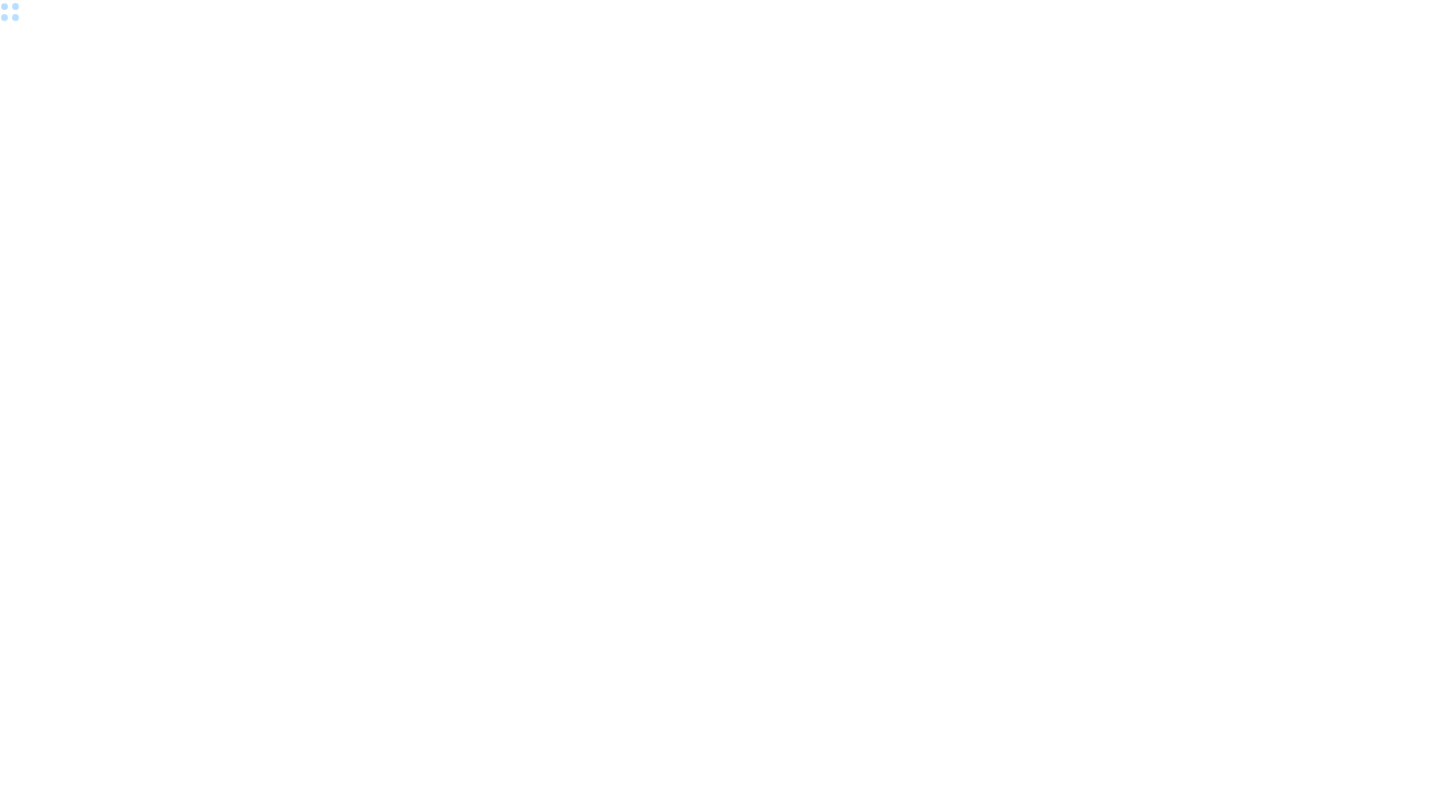 scroll, scrollTop: 0, scrollLeft: 0, axis: both 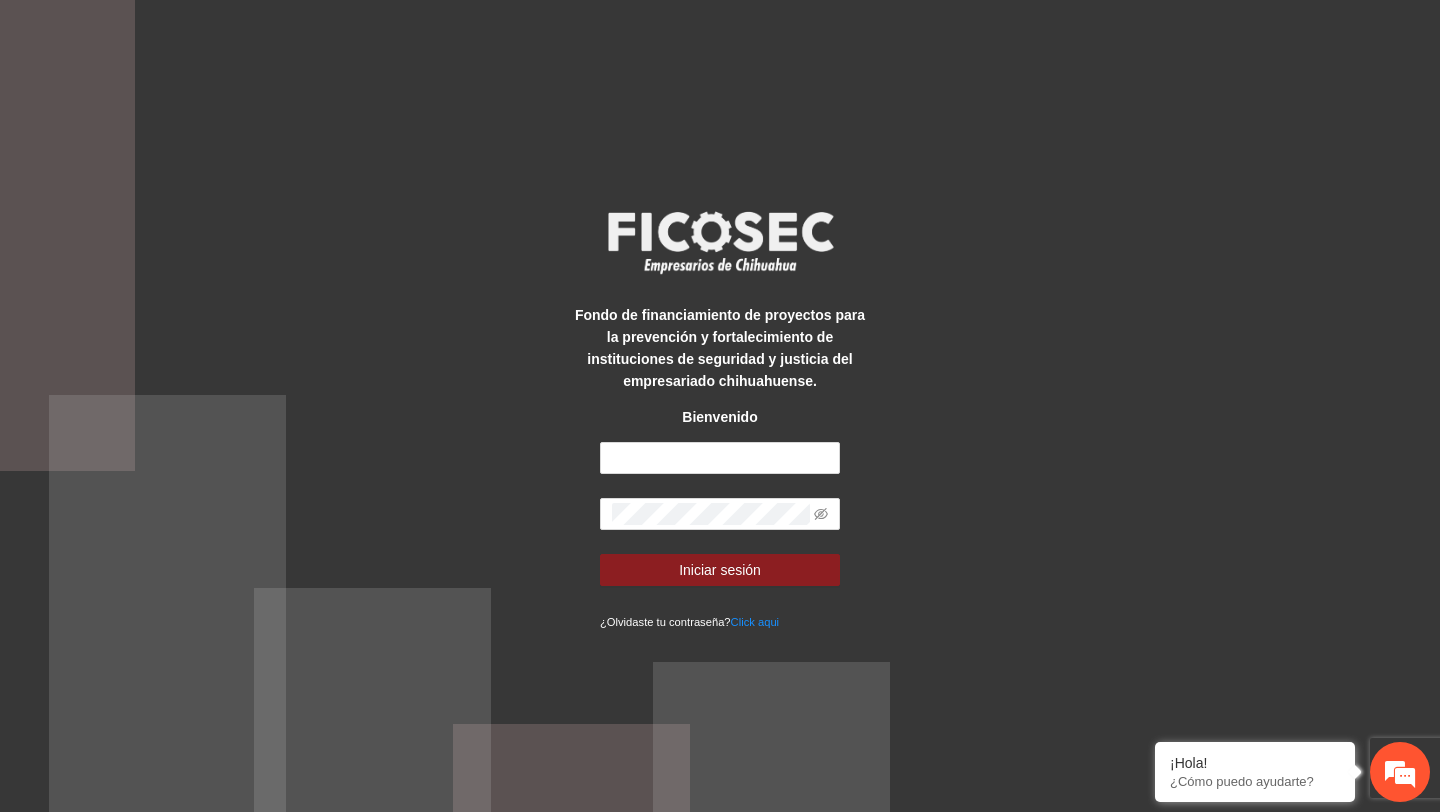 click on "Fondo de financiamiento de proyectos para la prevención y fortalecimiento de instituciones de seguridad y justicia del empresariado chihuahuense. Bienvenido Iniciar sesión ¿Olvidaste tu contraseña?   Click aqui" at bounding box center (720, 406) 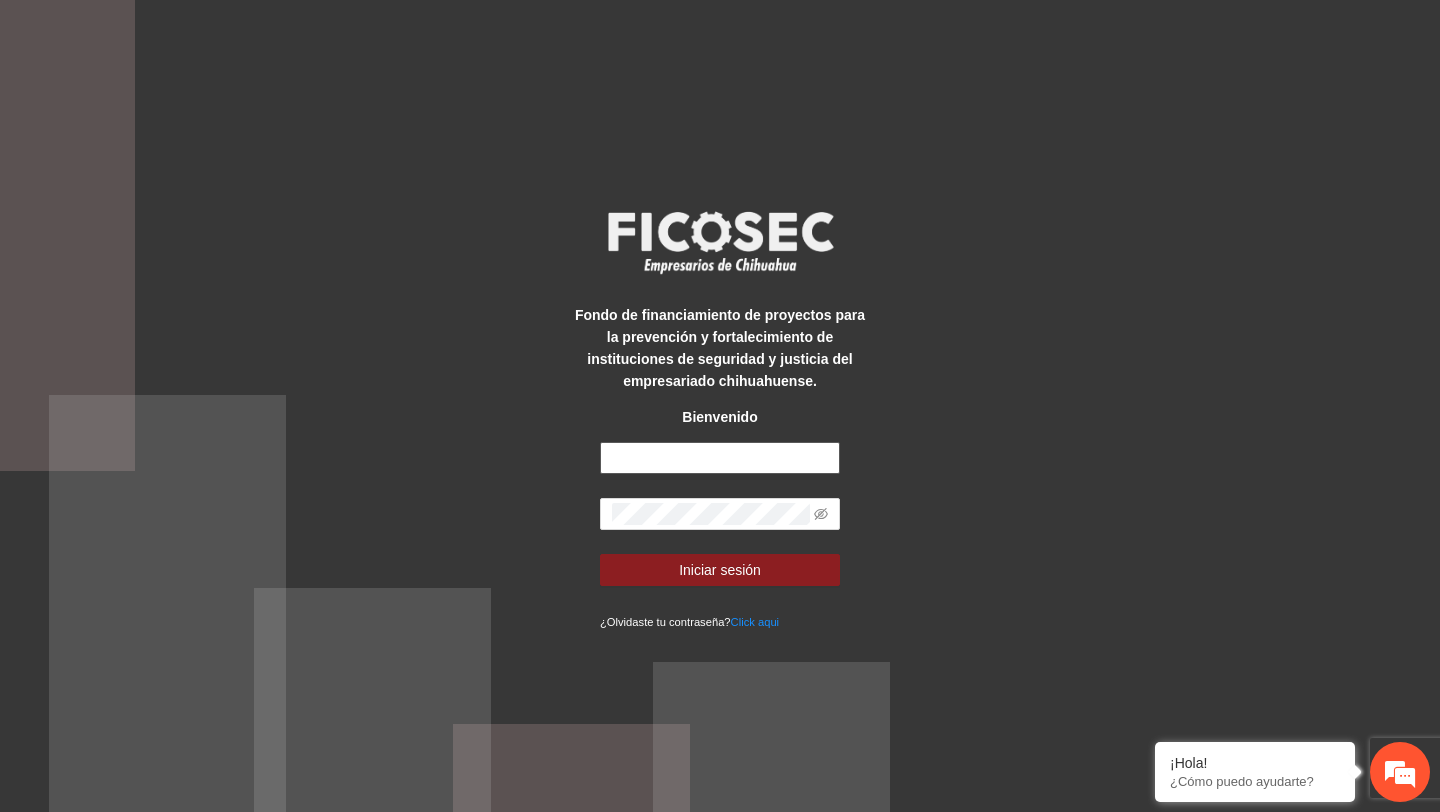 click at bounding box center (720, 458) 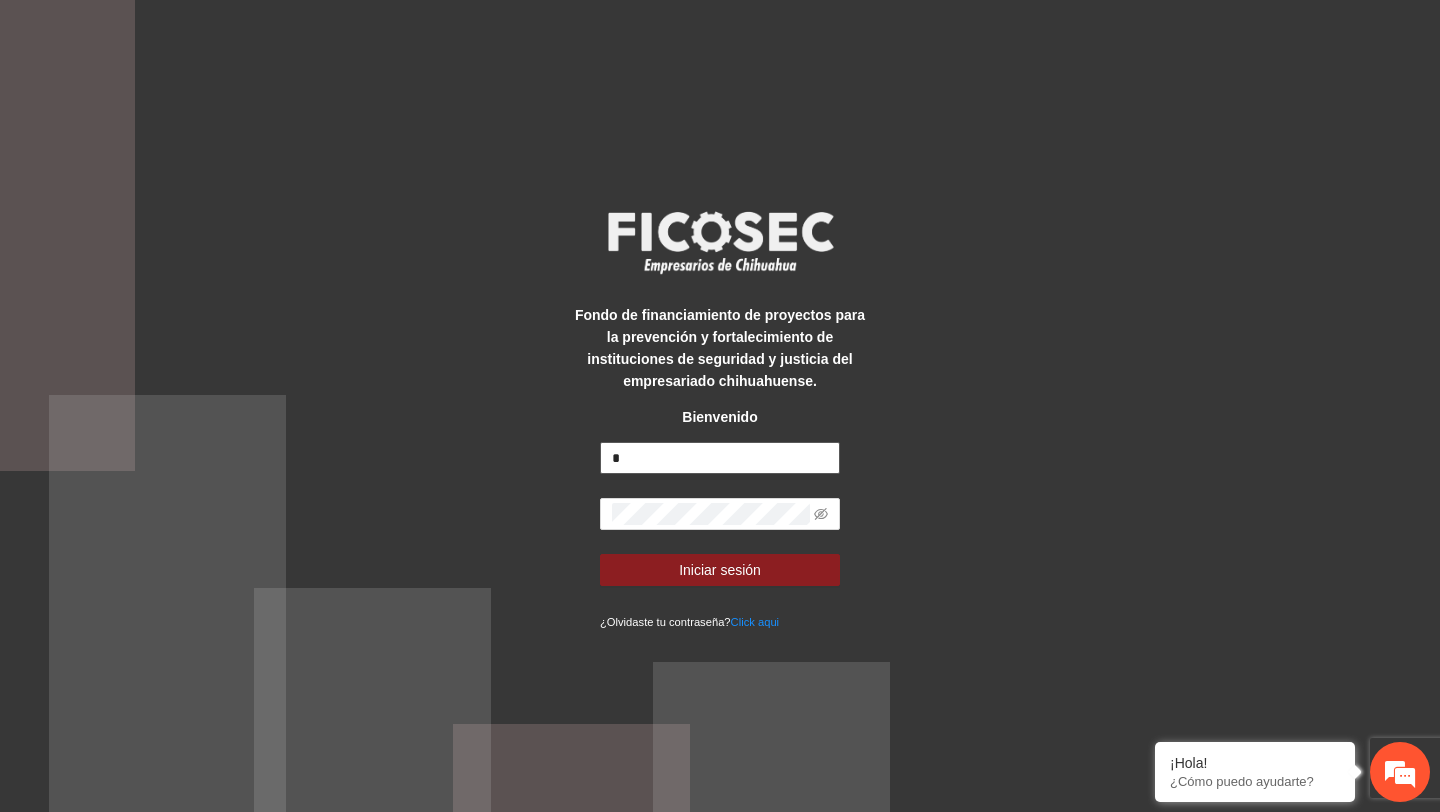 type on "**********" 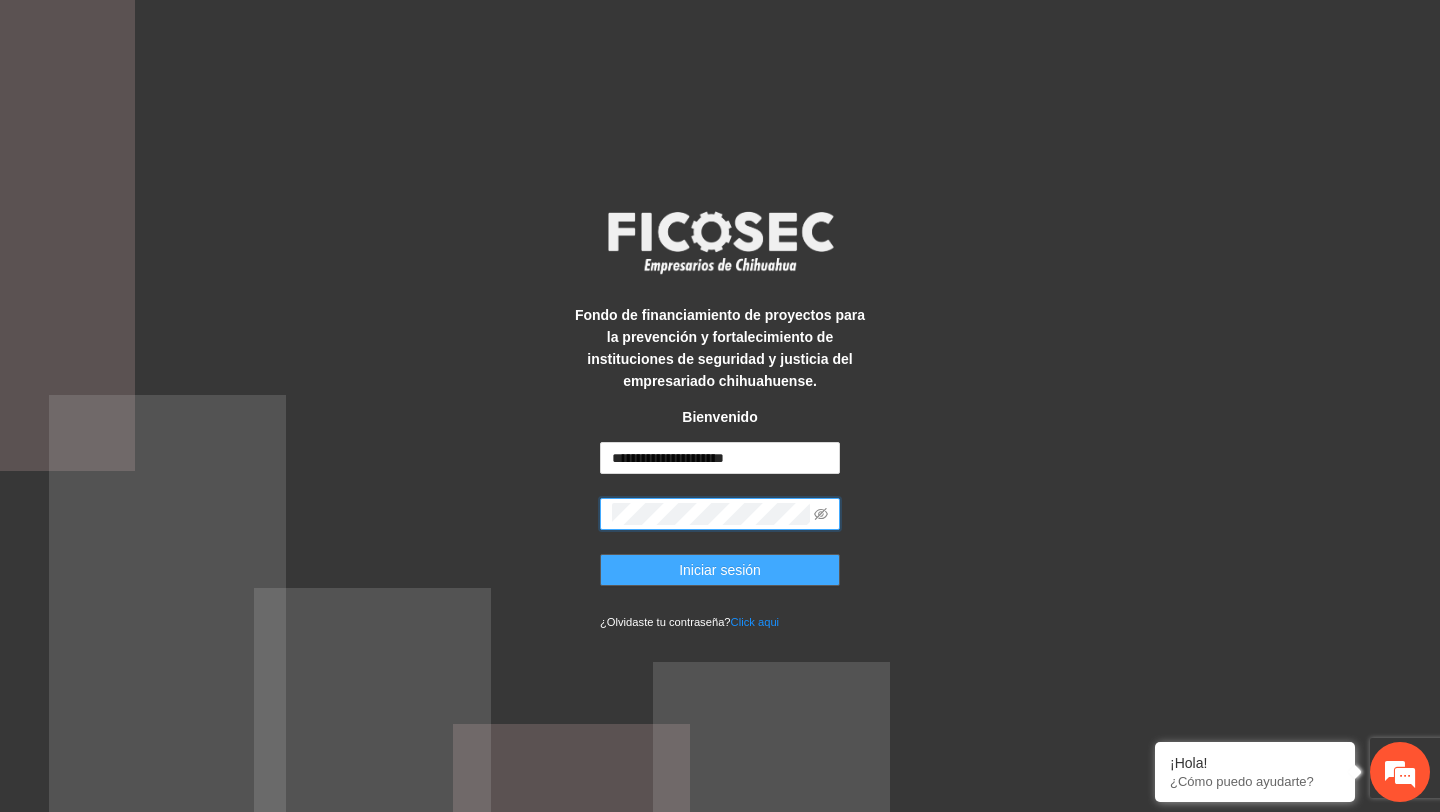 click on "Iniciar sesión" at bounding box center (720, 570) 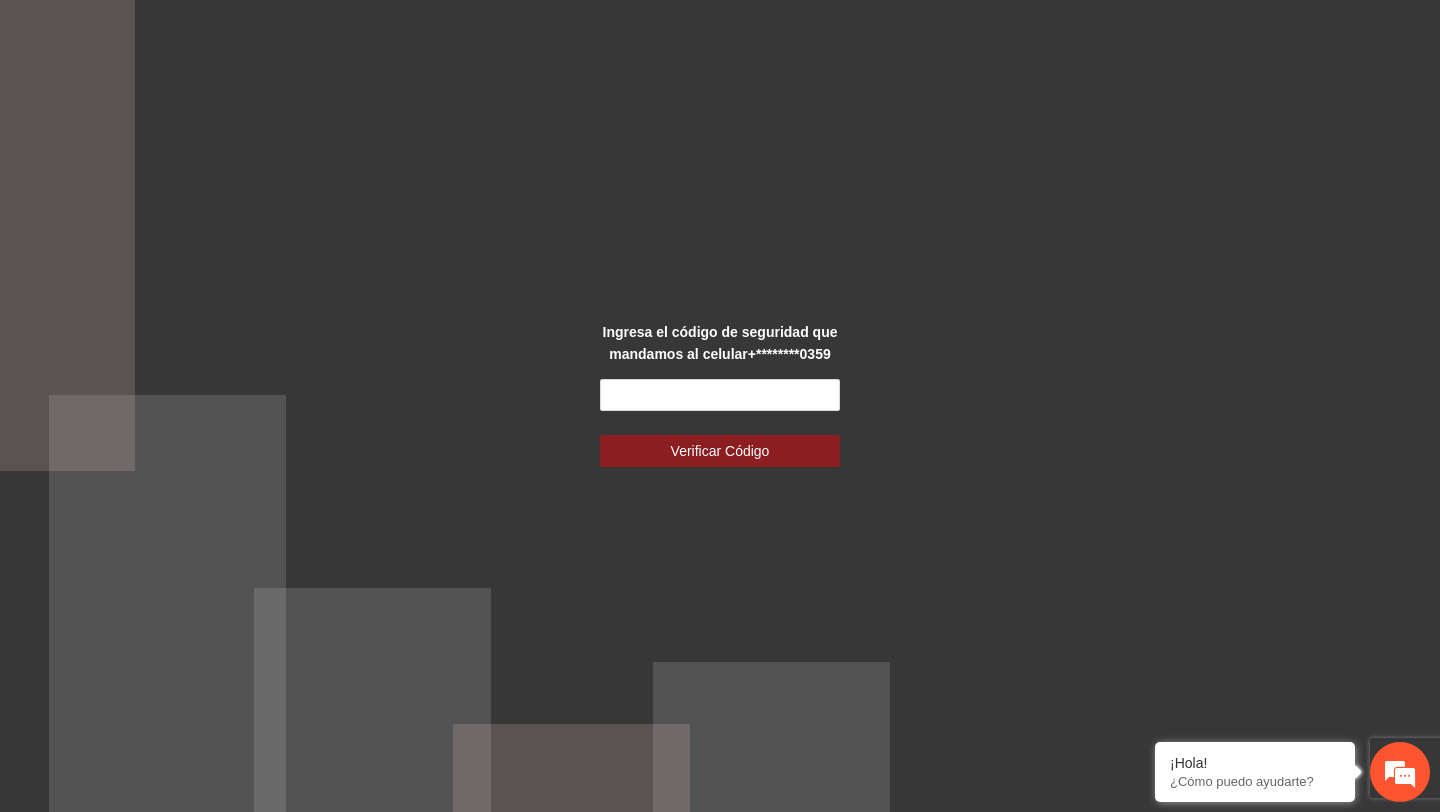 scroll, scrollTop: 0, scrollLeft: 0, axis: both 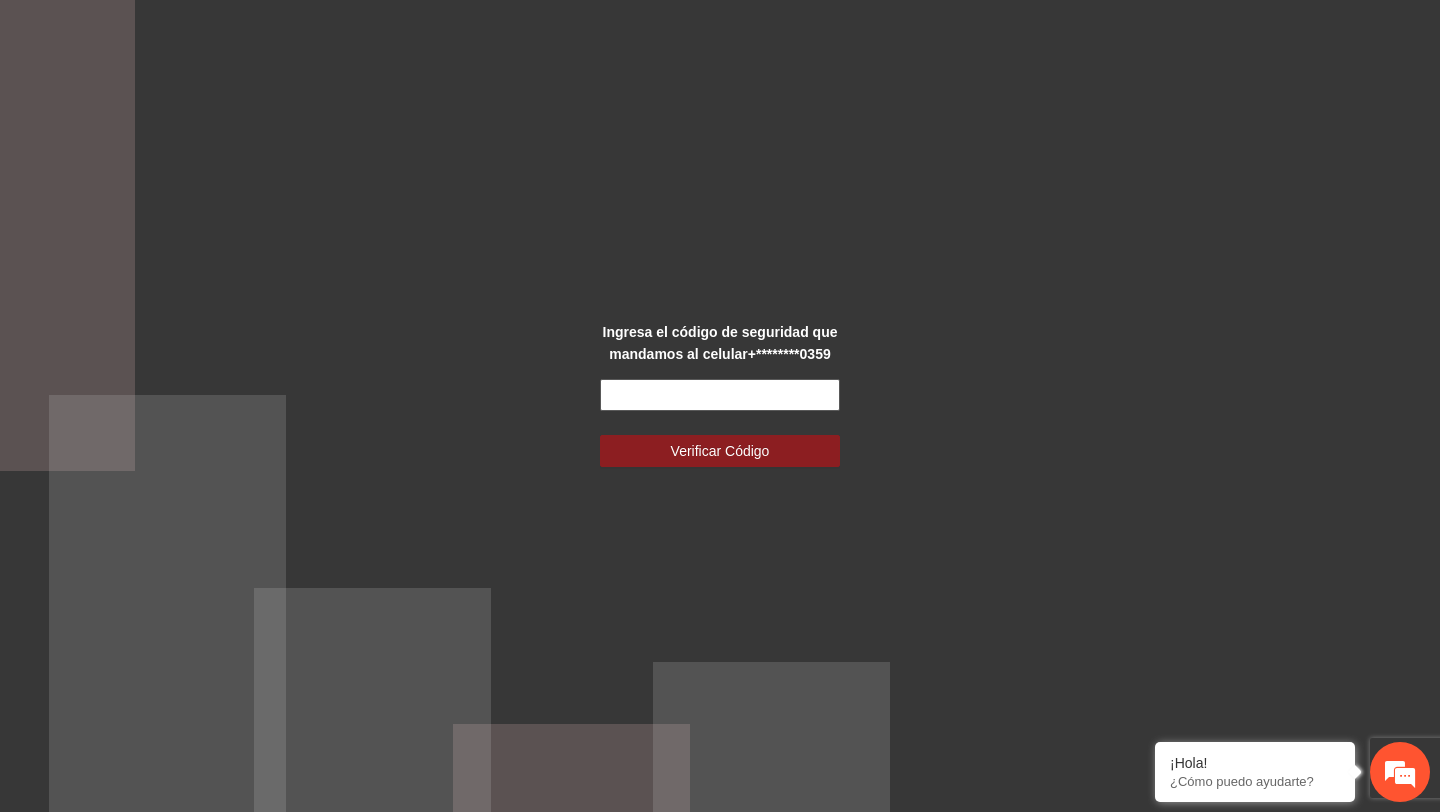 click at bounding box center [720, 395] 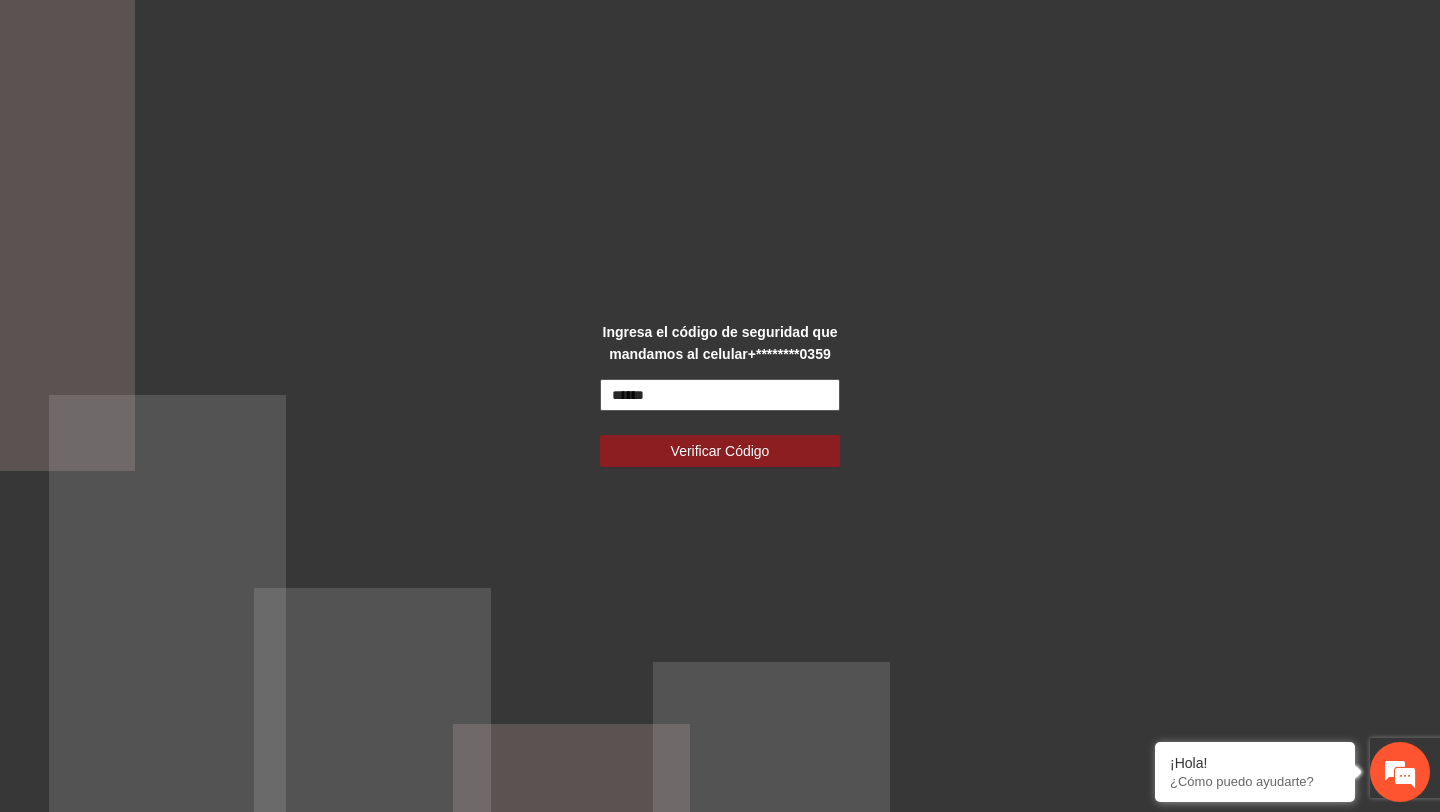 type on "******" 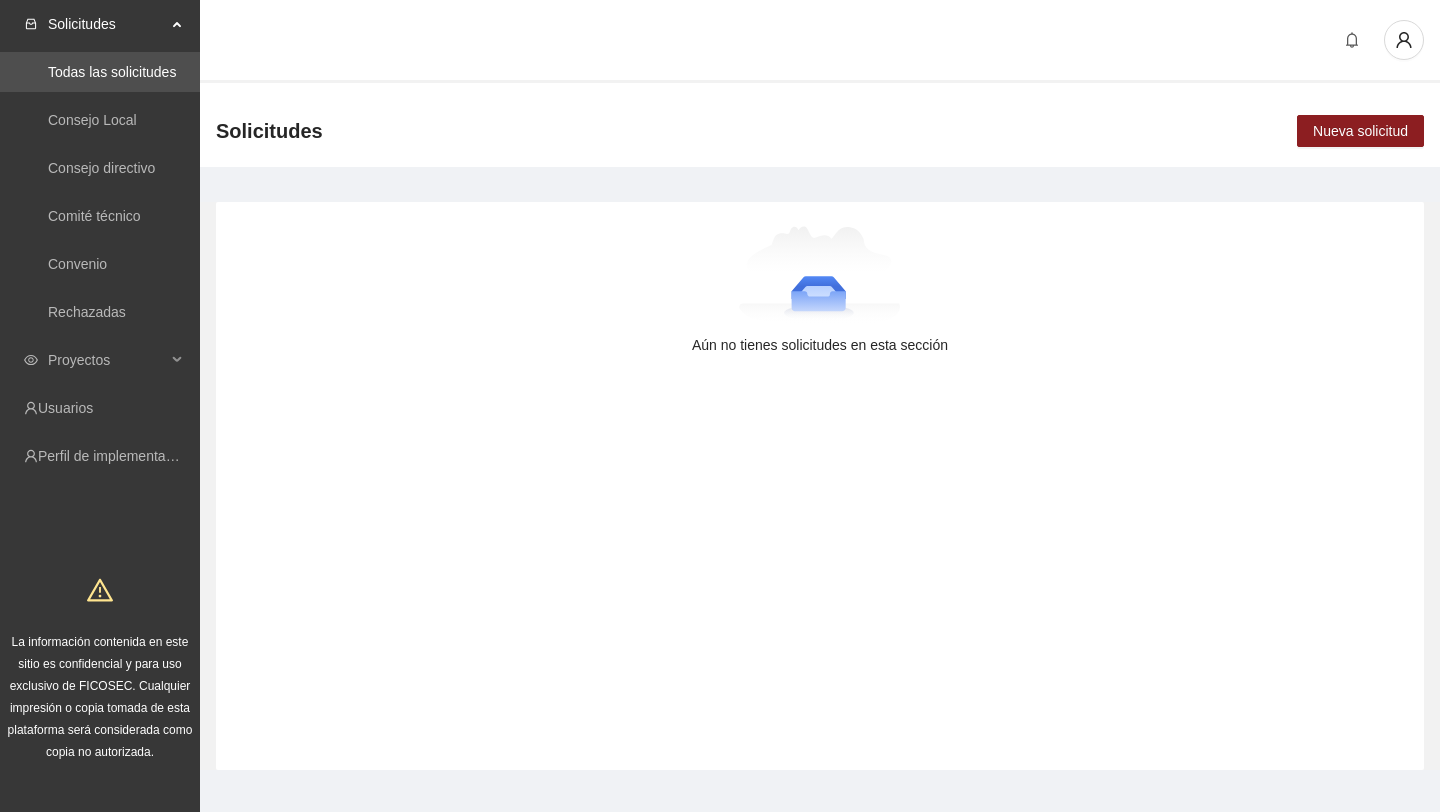 scroll, scrollTop: 0, scrollLeft: 0, axis: both 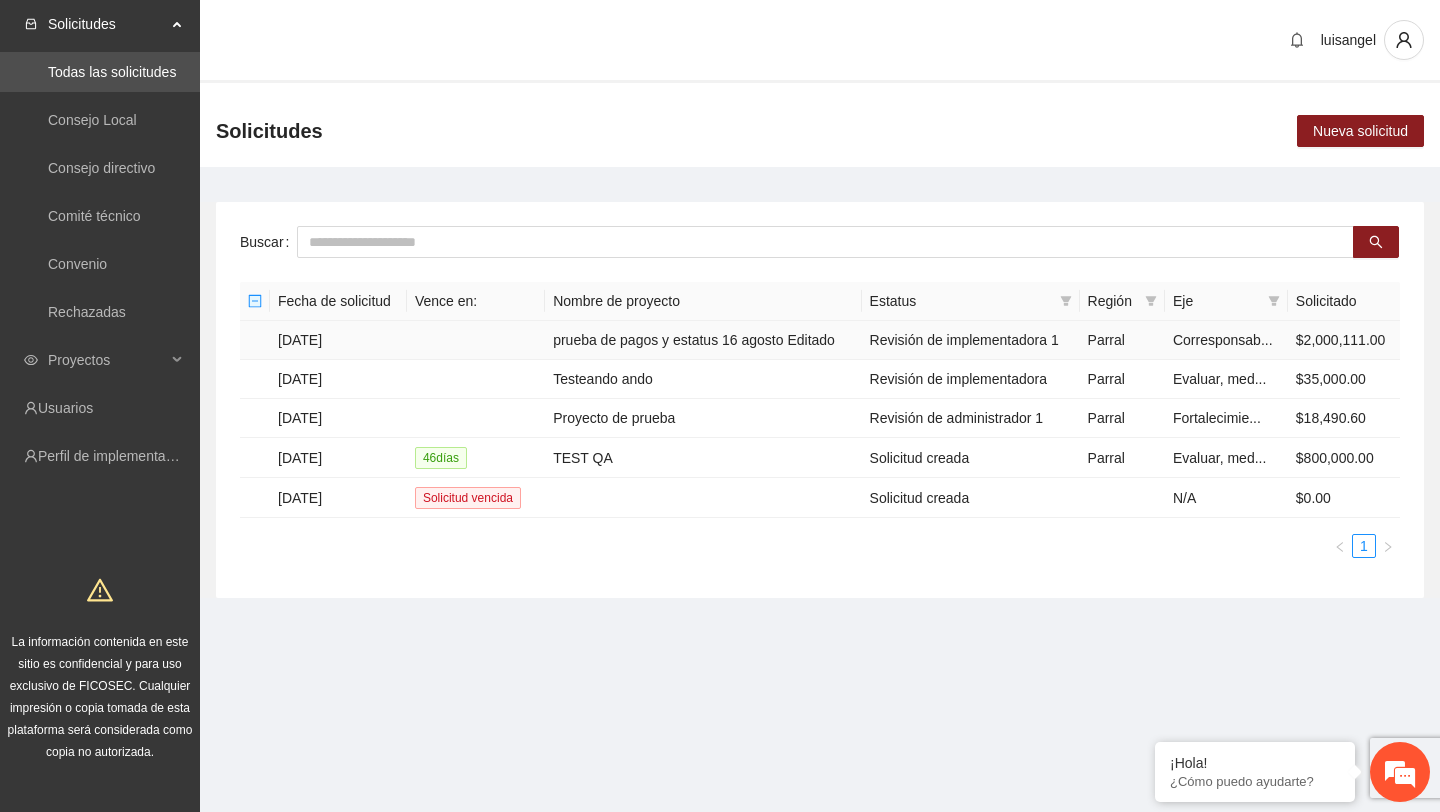 click on "prueba de pagos y estatus 16 agosto Editado" at bounding box center [703, 340] 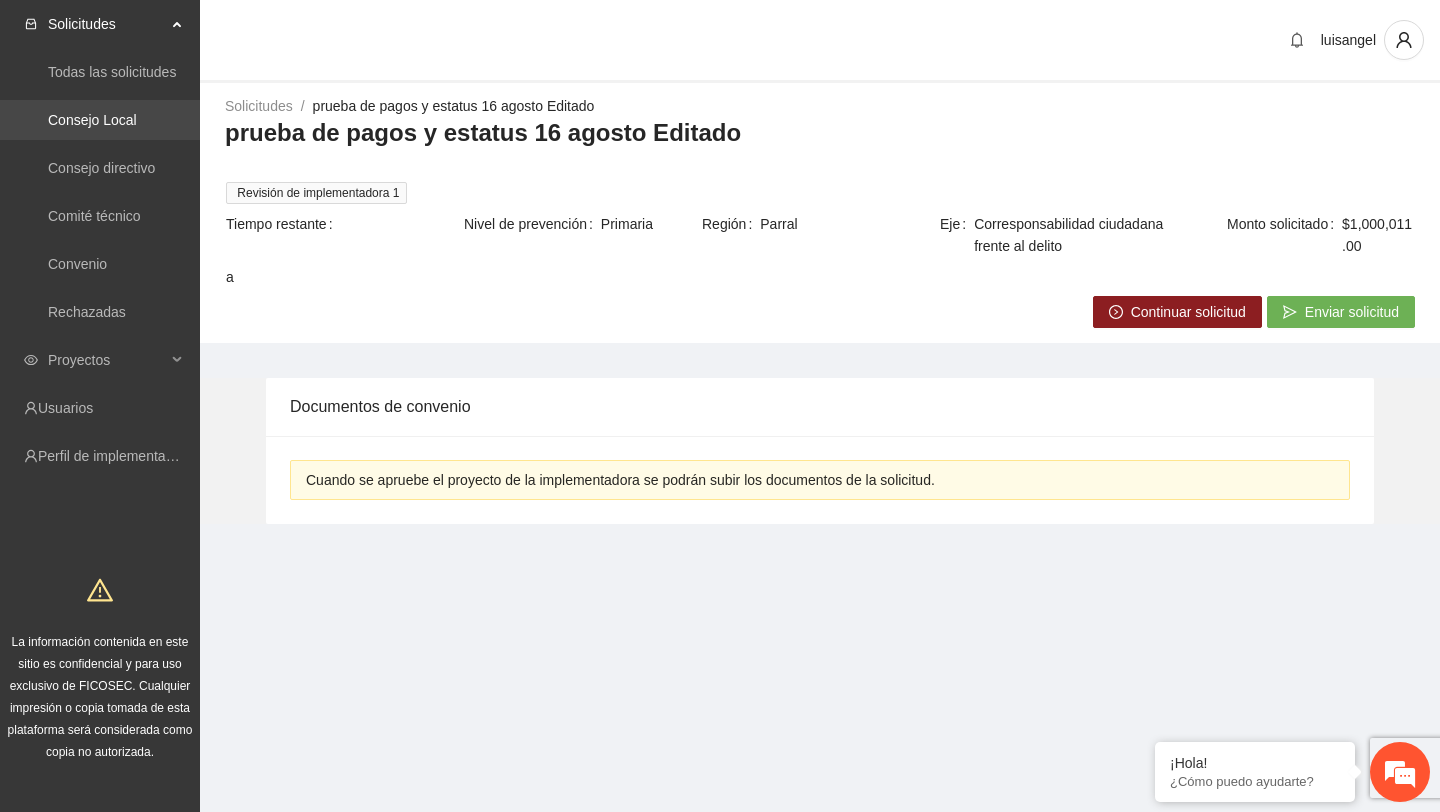 click on "Consejo Local" at bounding box center [92, 120] 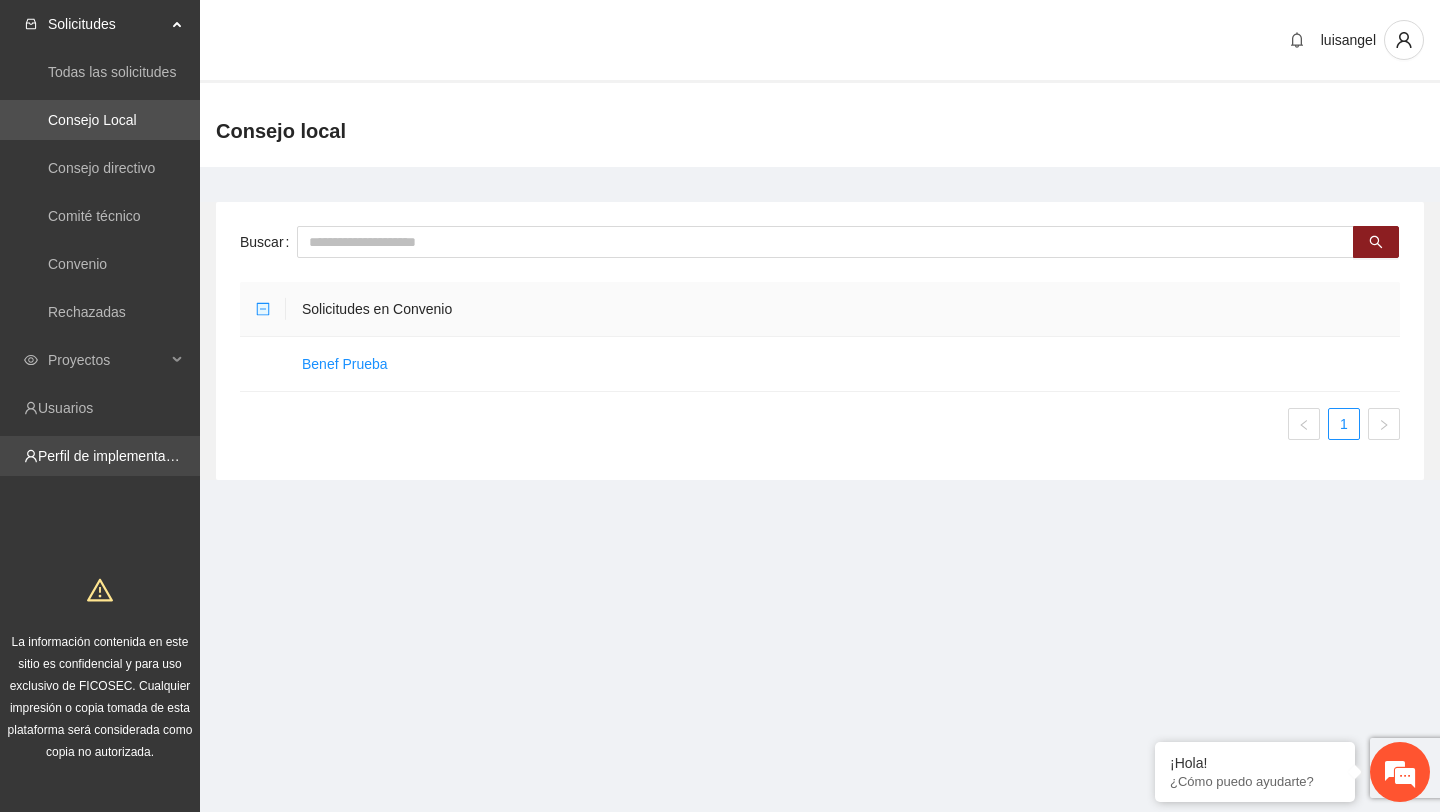 click on "Perfil de implementadora" at bounding box center (116, 456) 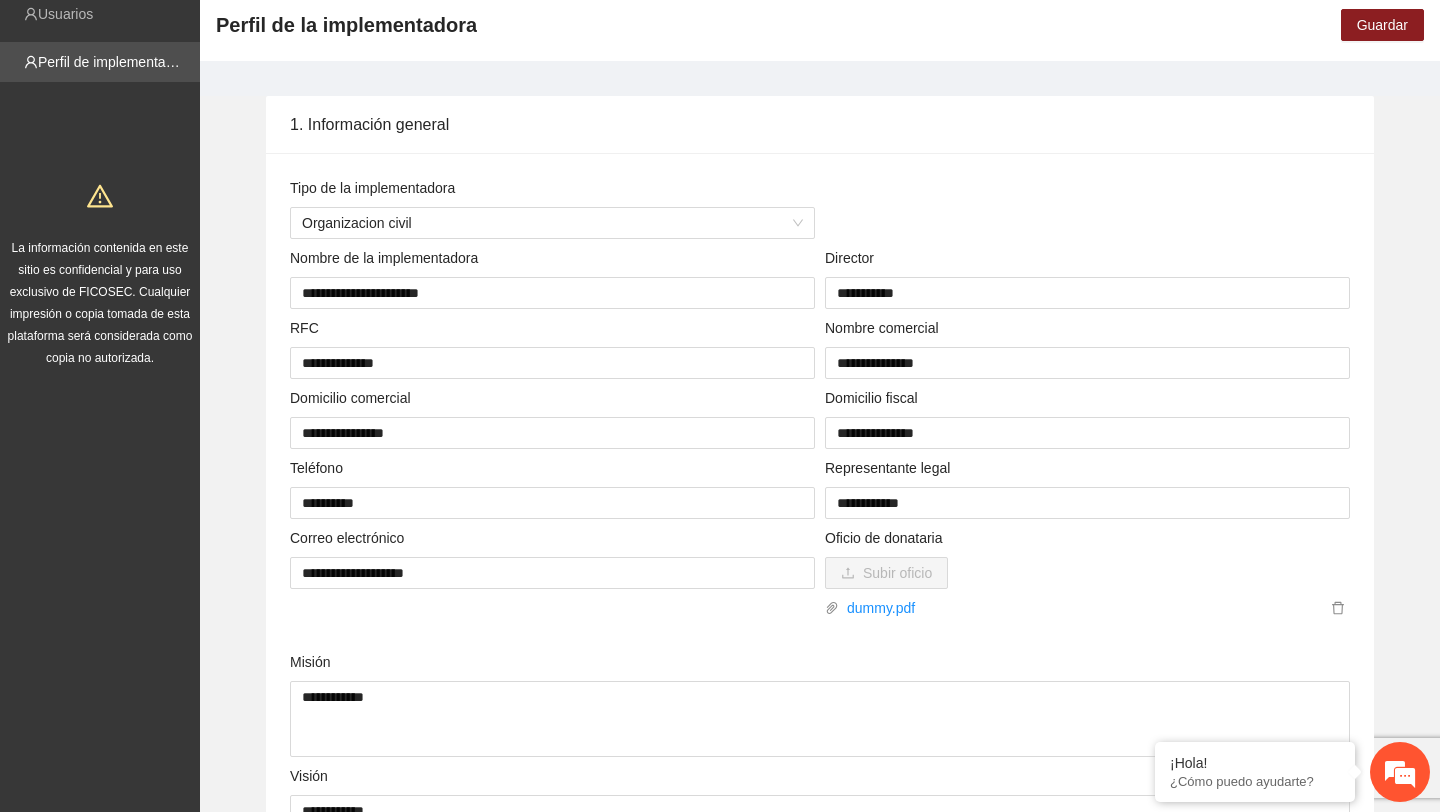 scroll, scrollTop: 0, scrollLeft: 0, axis: both 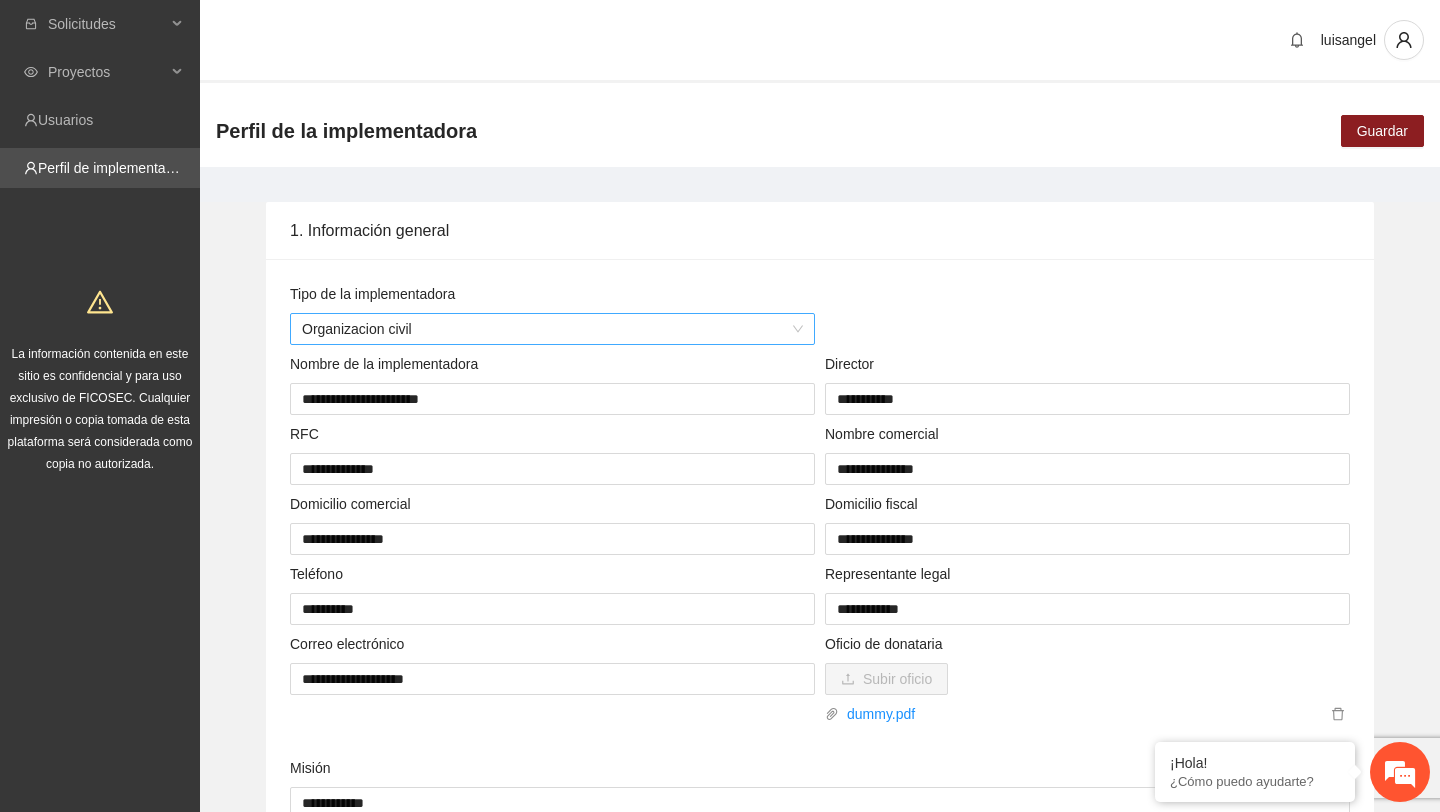 click on "Organizacion civil" at bounding box center (552, 329) 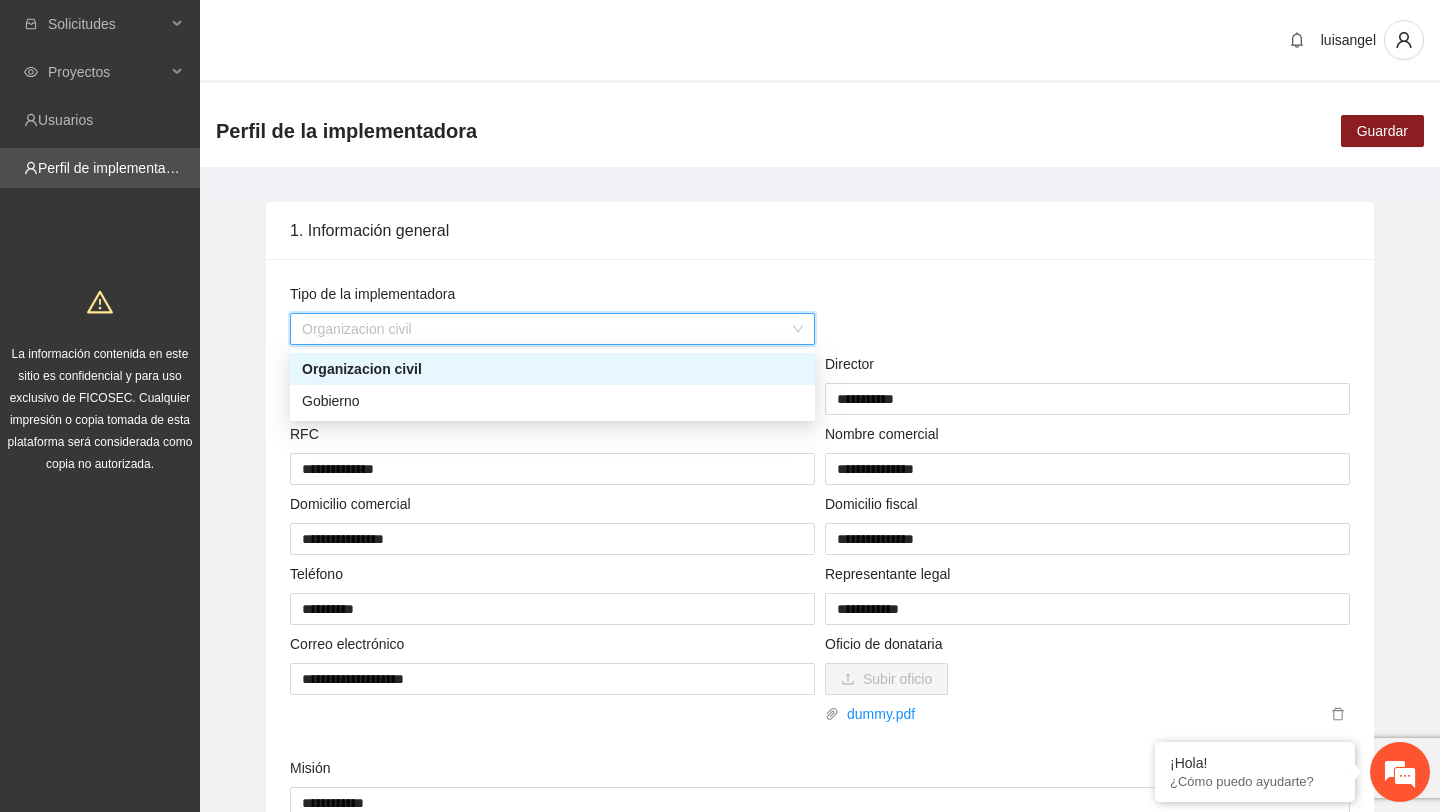click on "Organizacion civil" at bounding box center (552, 369) 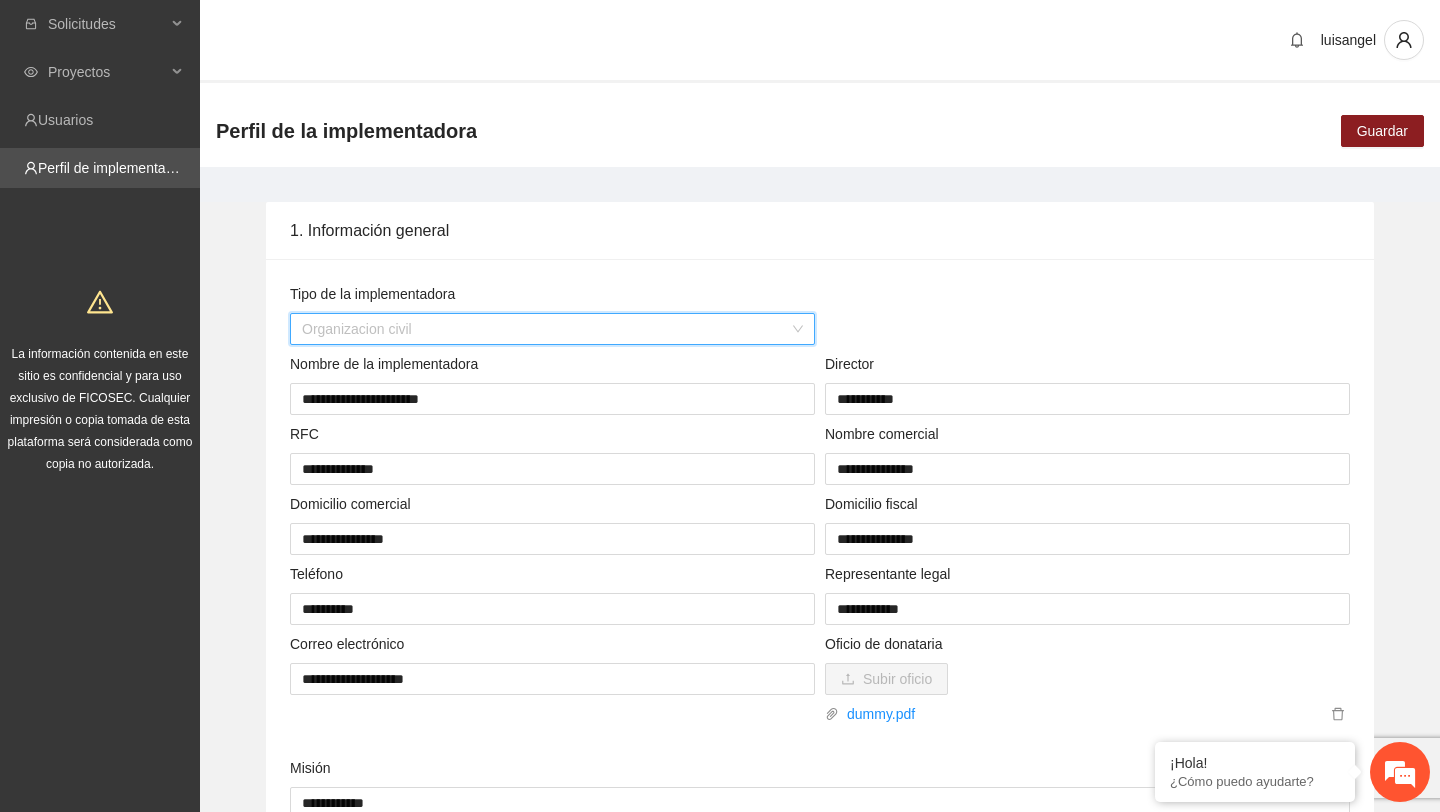 click on "Organizacion civil" at bounding box center [552, 329] 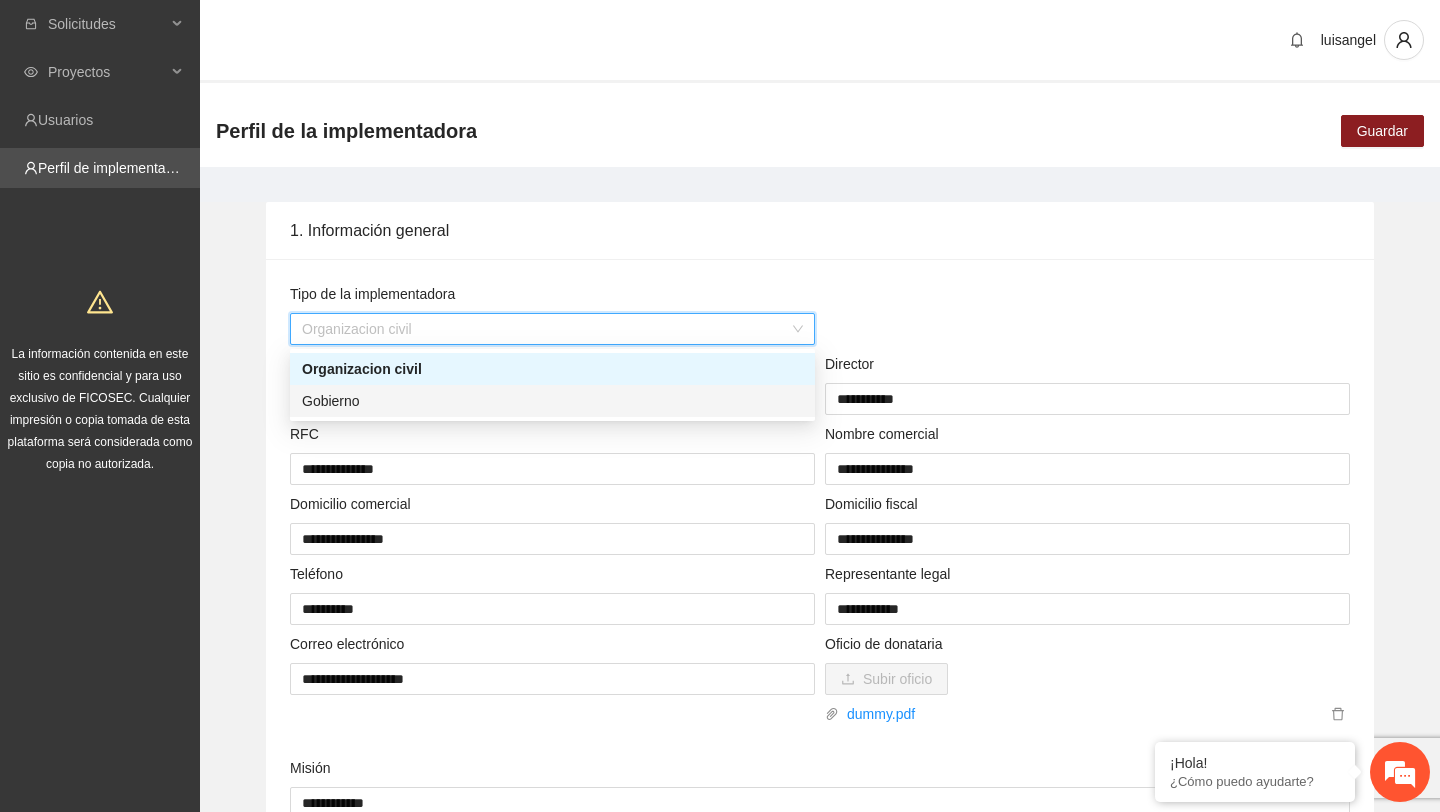 click on "Gobierno" at bounding box center (552, 401) 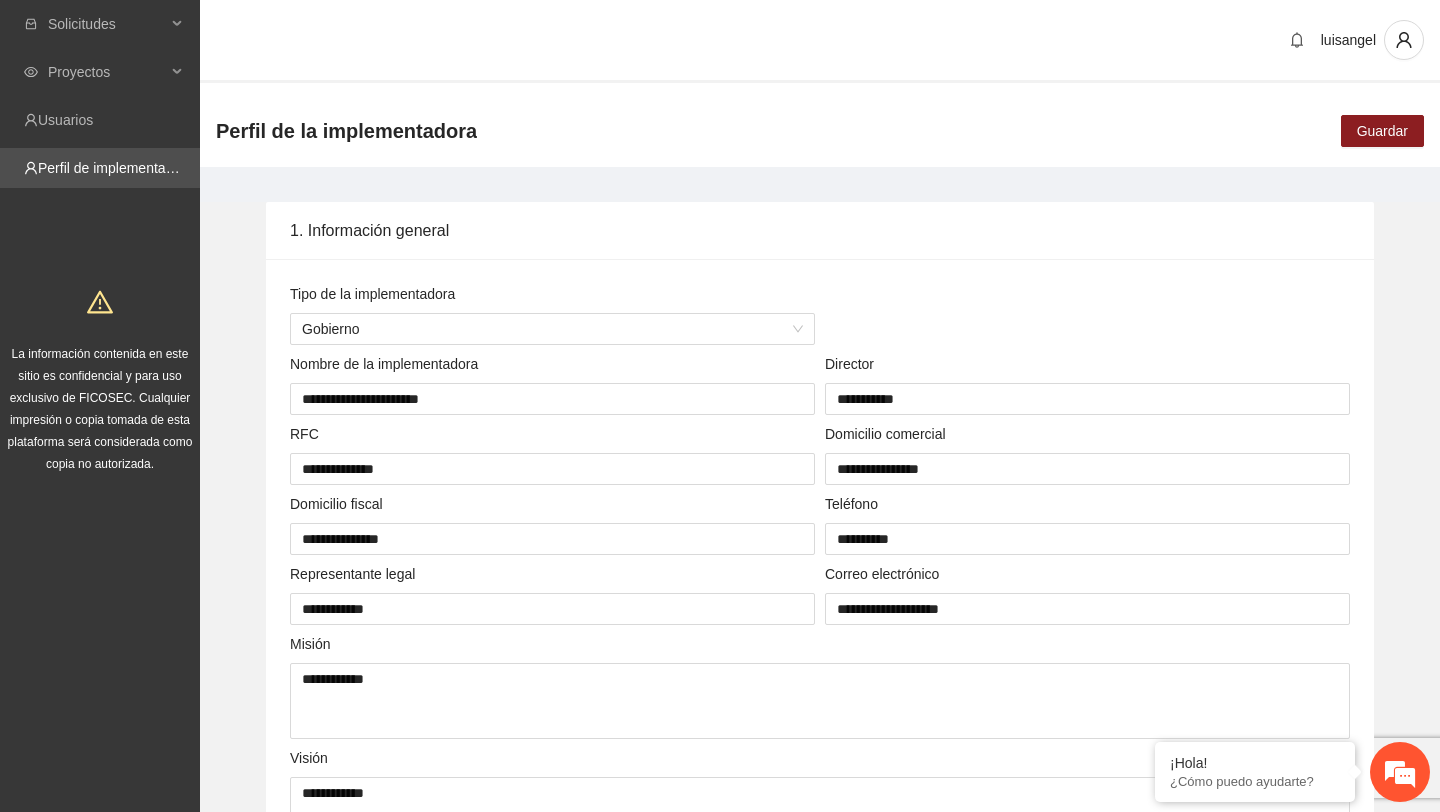 click on "**********" at bounding box center (820, 853) 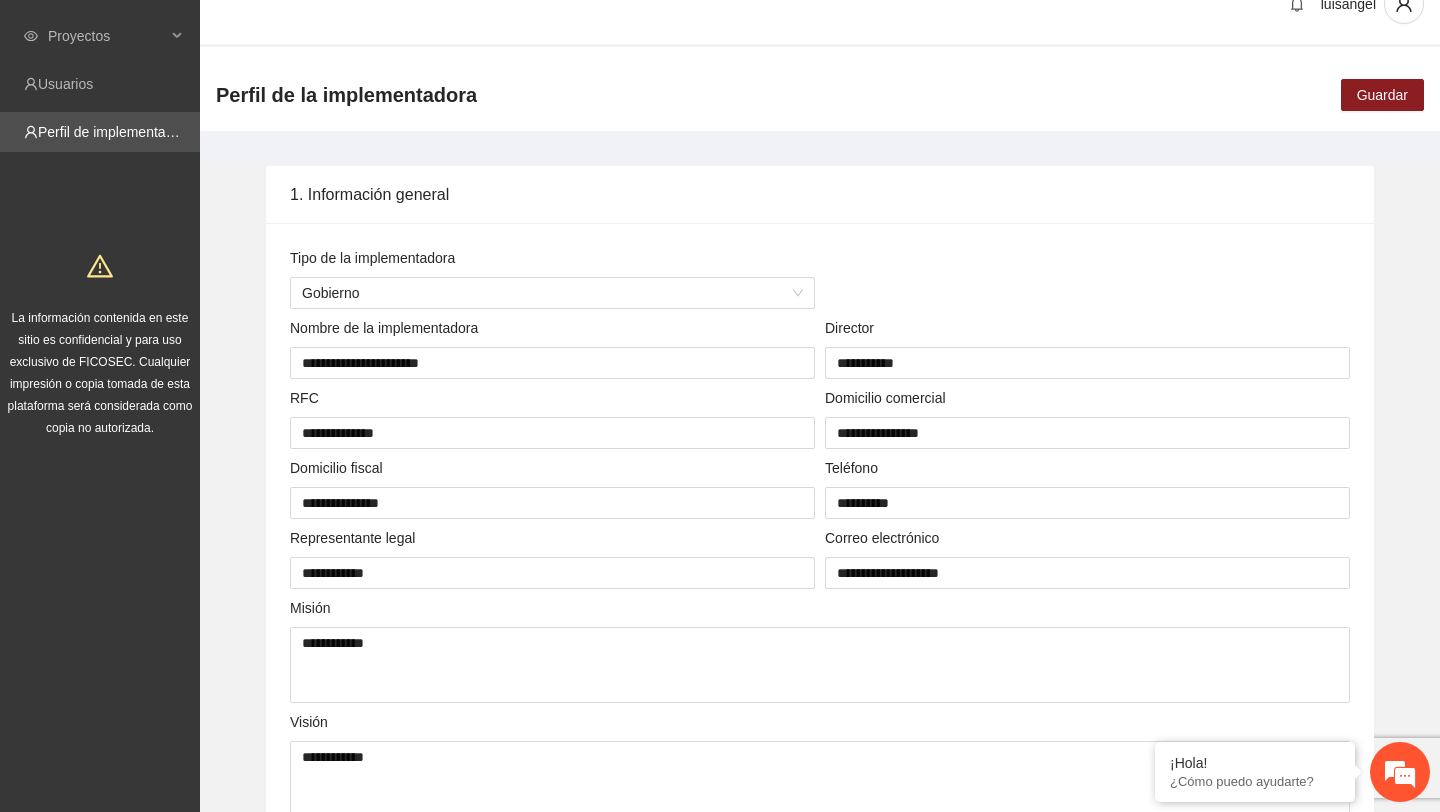 scroll, scrollTop: 0, scrollLeft: 0, axis: both 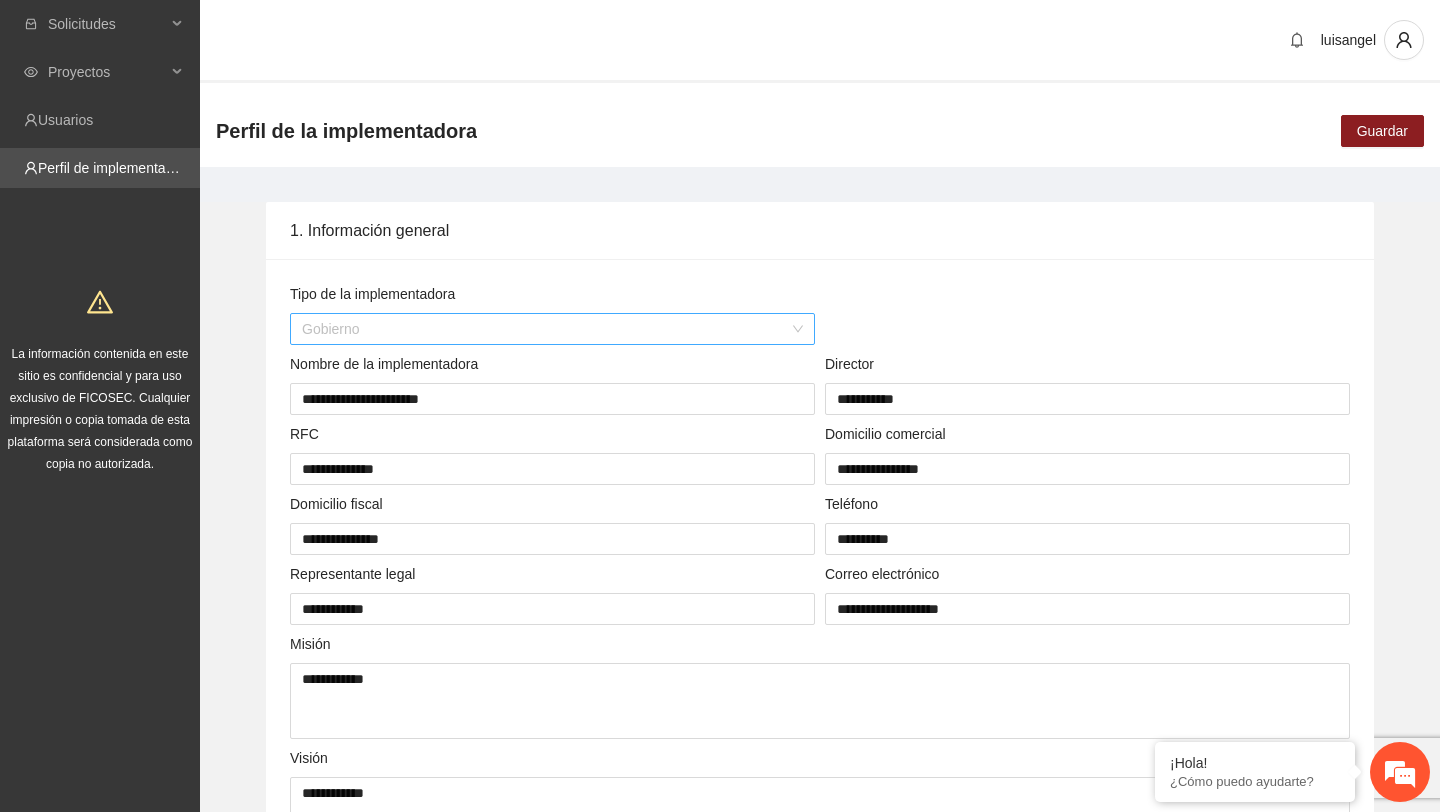 click on "Gobierno" at bounding box center [552, 329] 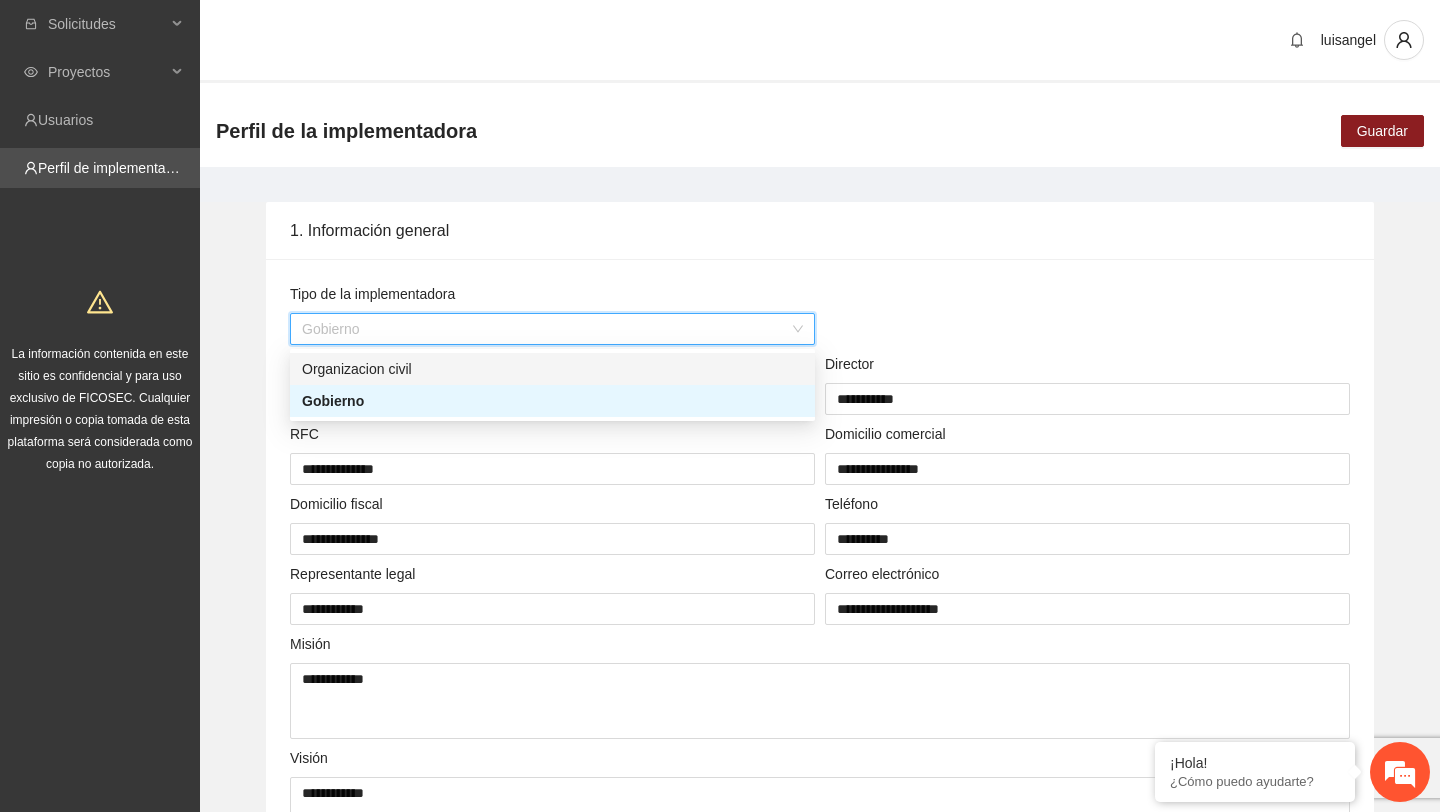click on "Organizacion civil" at bounding box center [552, 369] 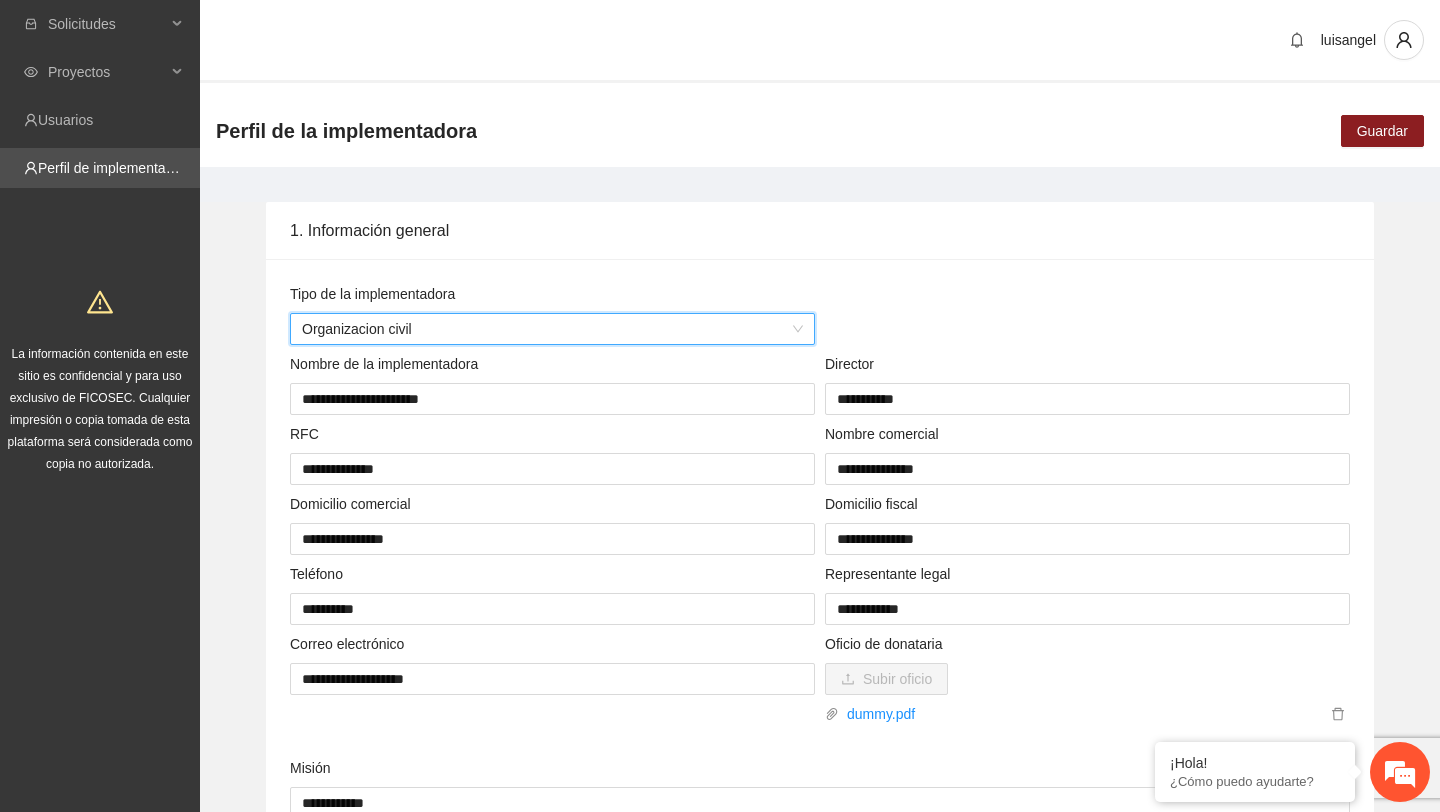 click on "Organizacion civil" at bounding box center (552, 329) 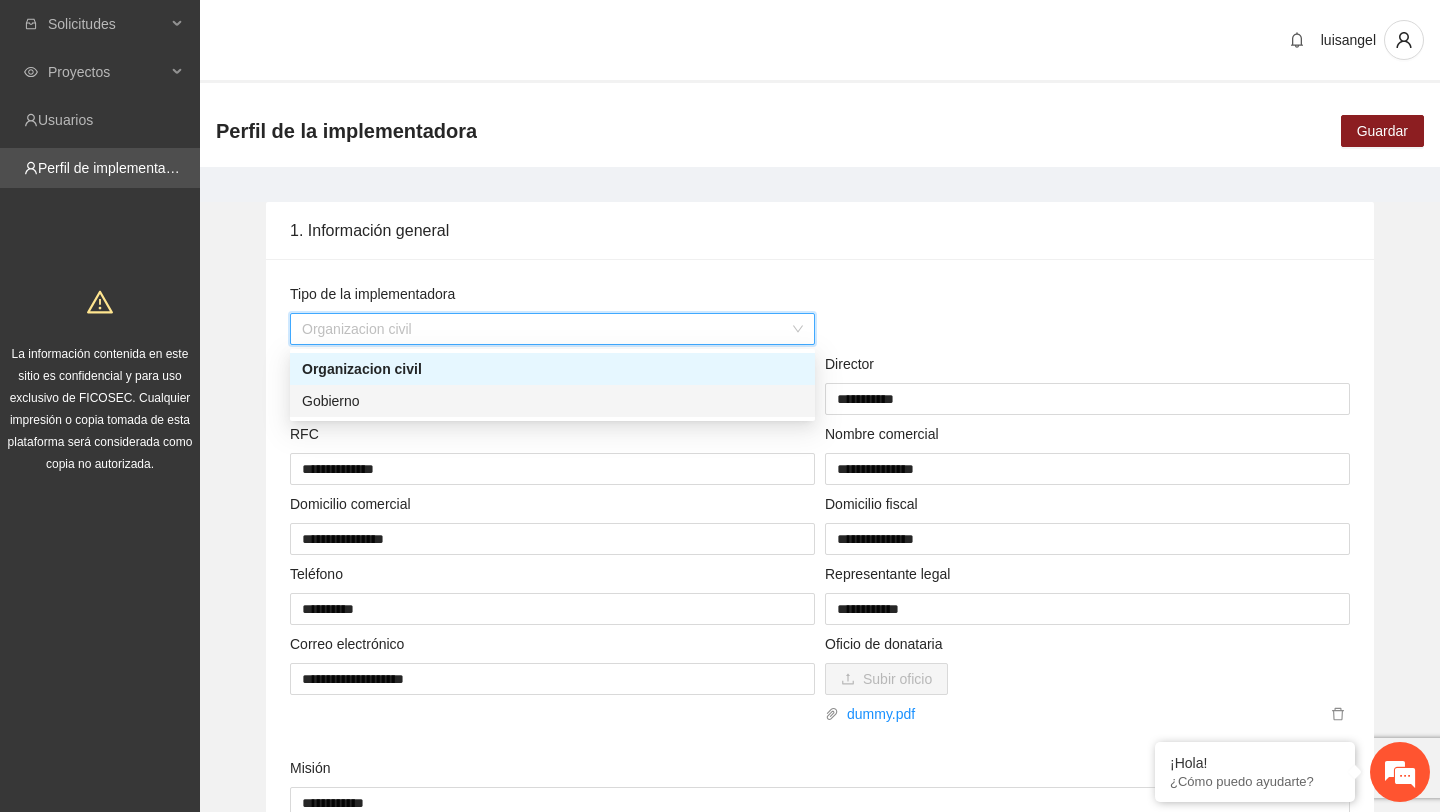 click on "Gobierno" at bounding box center (552, 401) 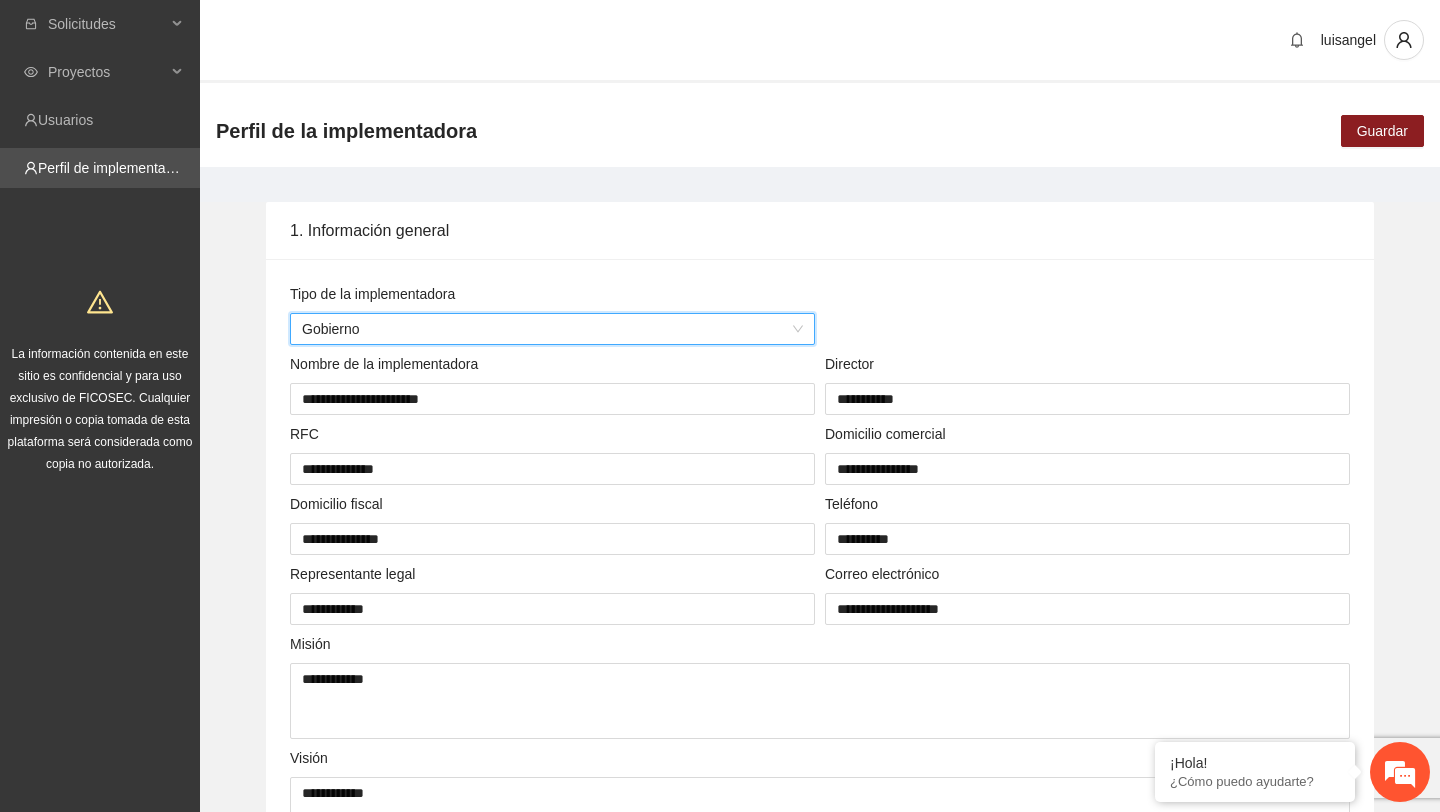 click on "Gobierno" at bounding box center (552, 329) 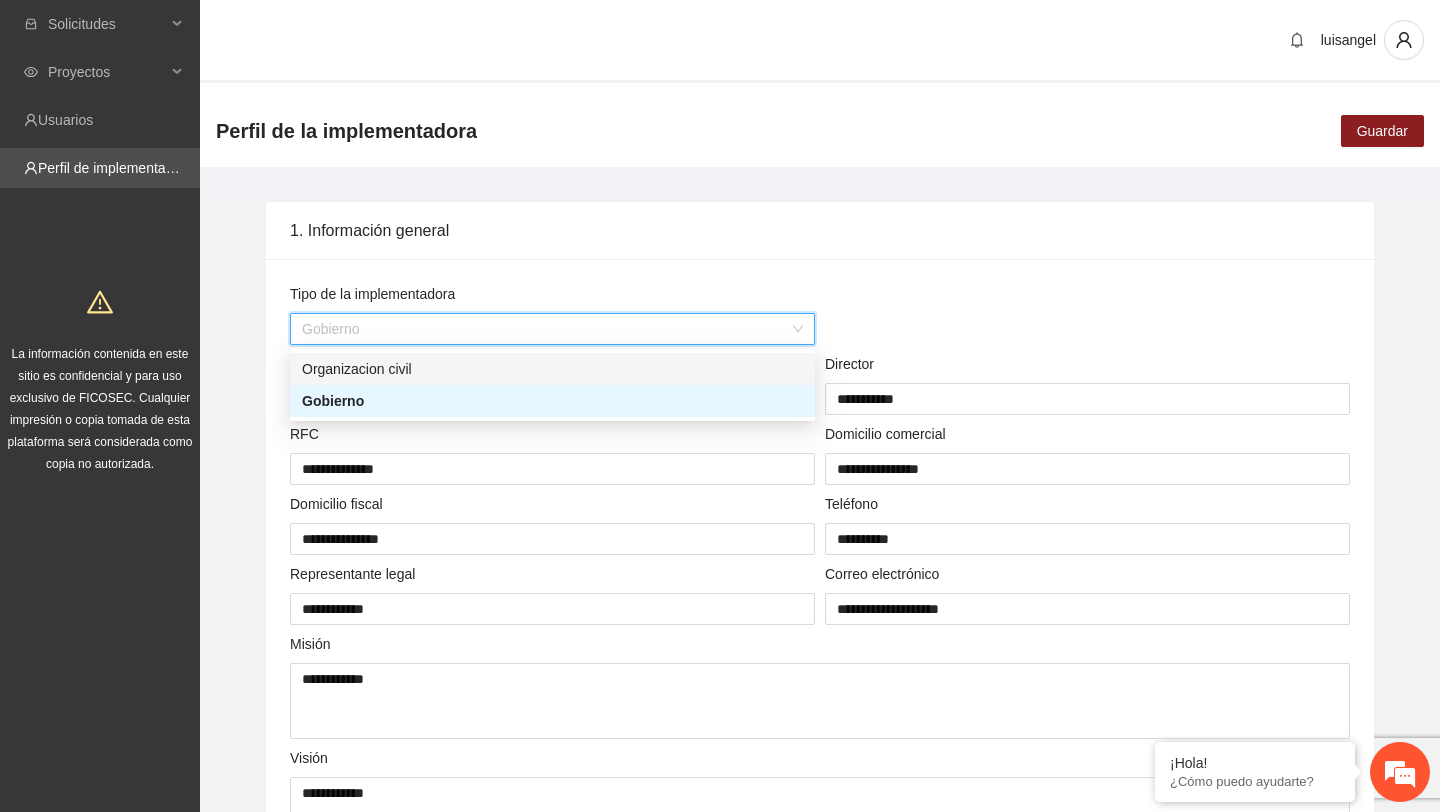 click on "Organizacion civil" at bounding box center [552, 369] 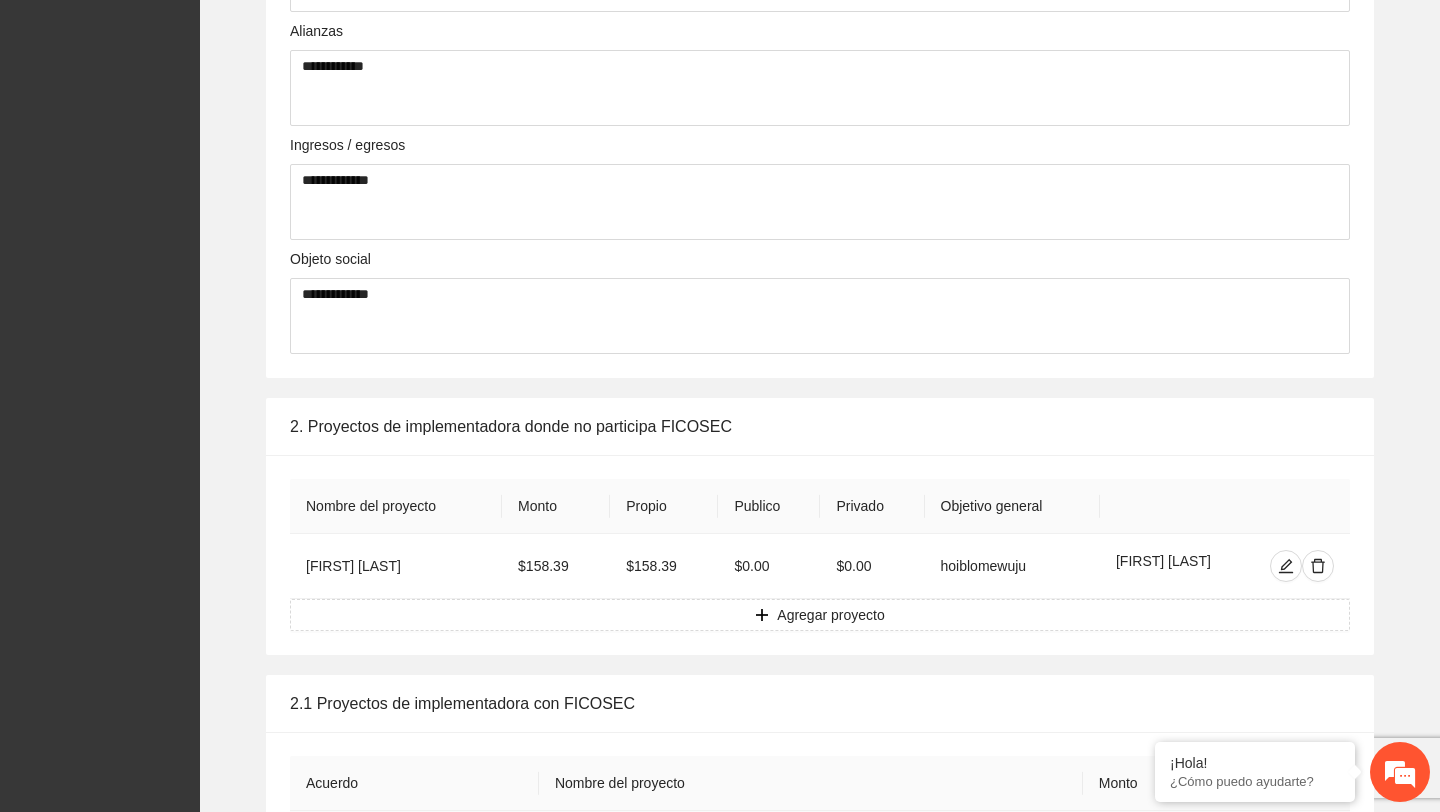 scroll, scrollTop: 0, scrollLeft: 0, axis: both 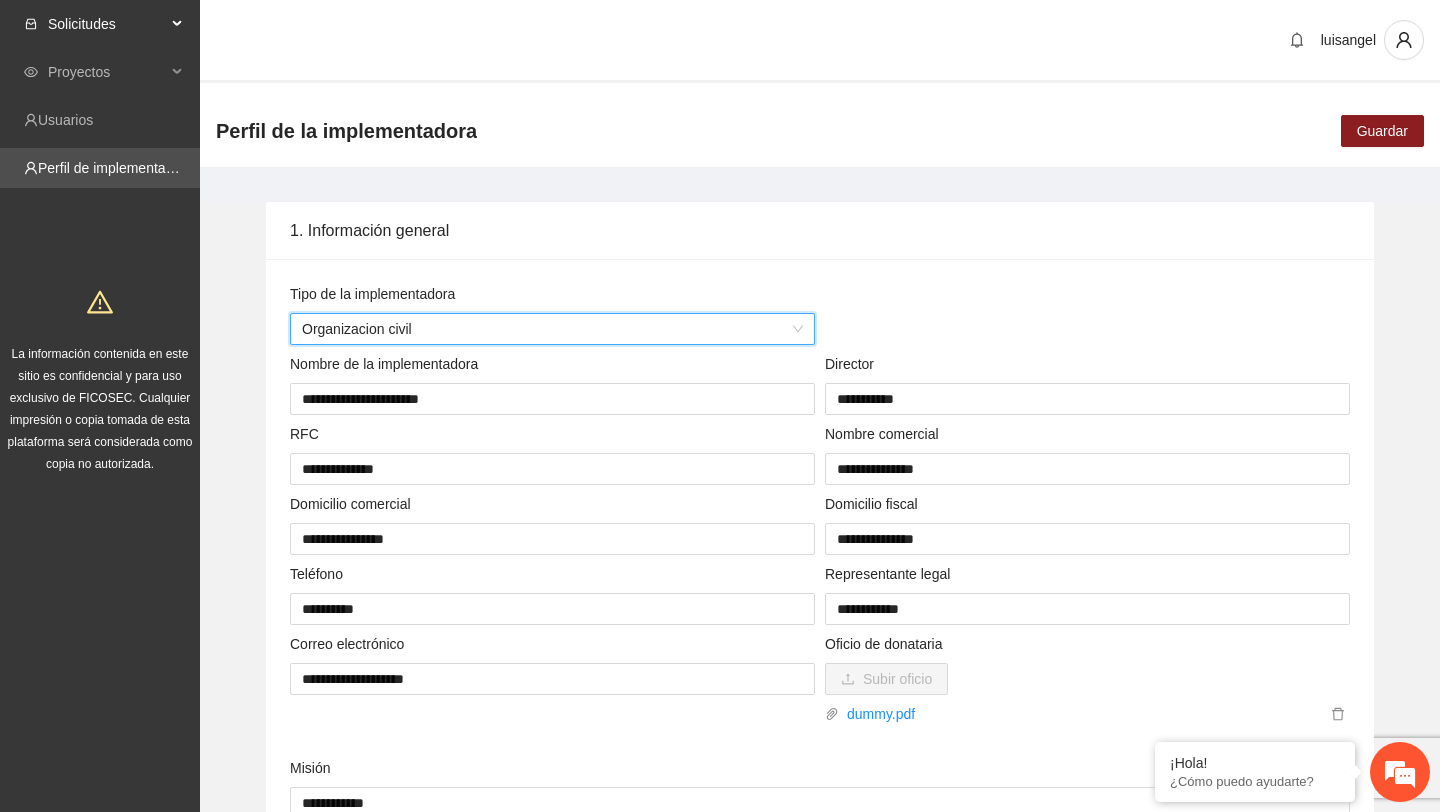 click on "Solicitudes" at bounding box center [107, 24] 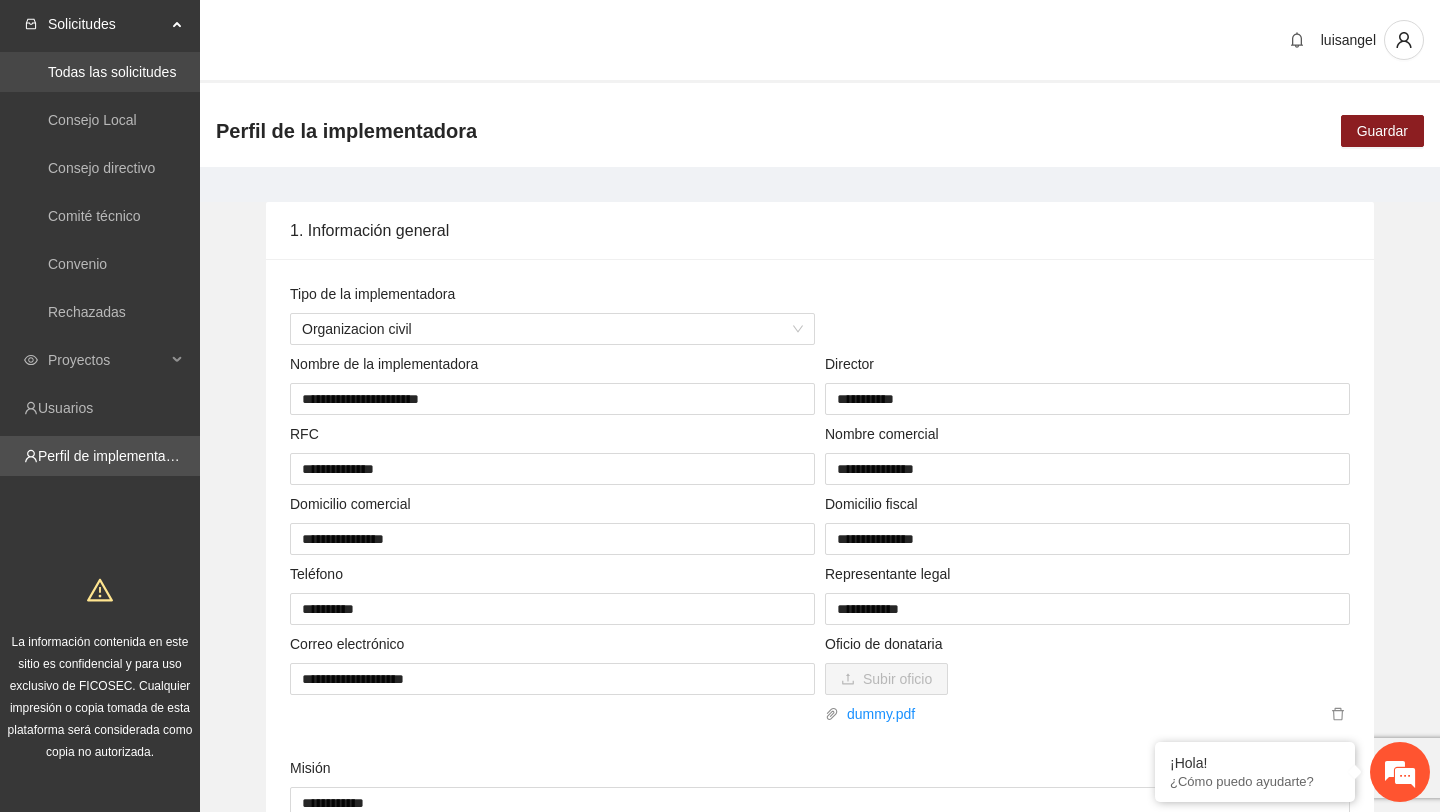 click on "Todas las solicitudes" at bounding box center (112, 72) 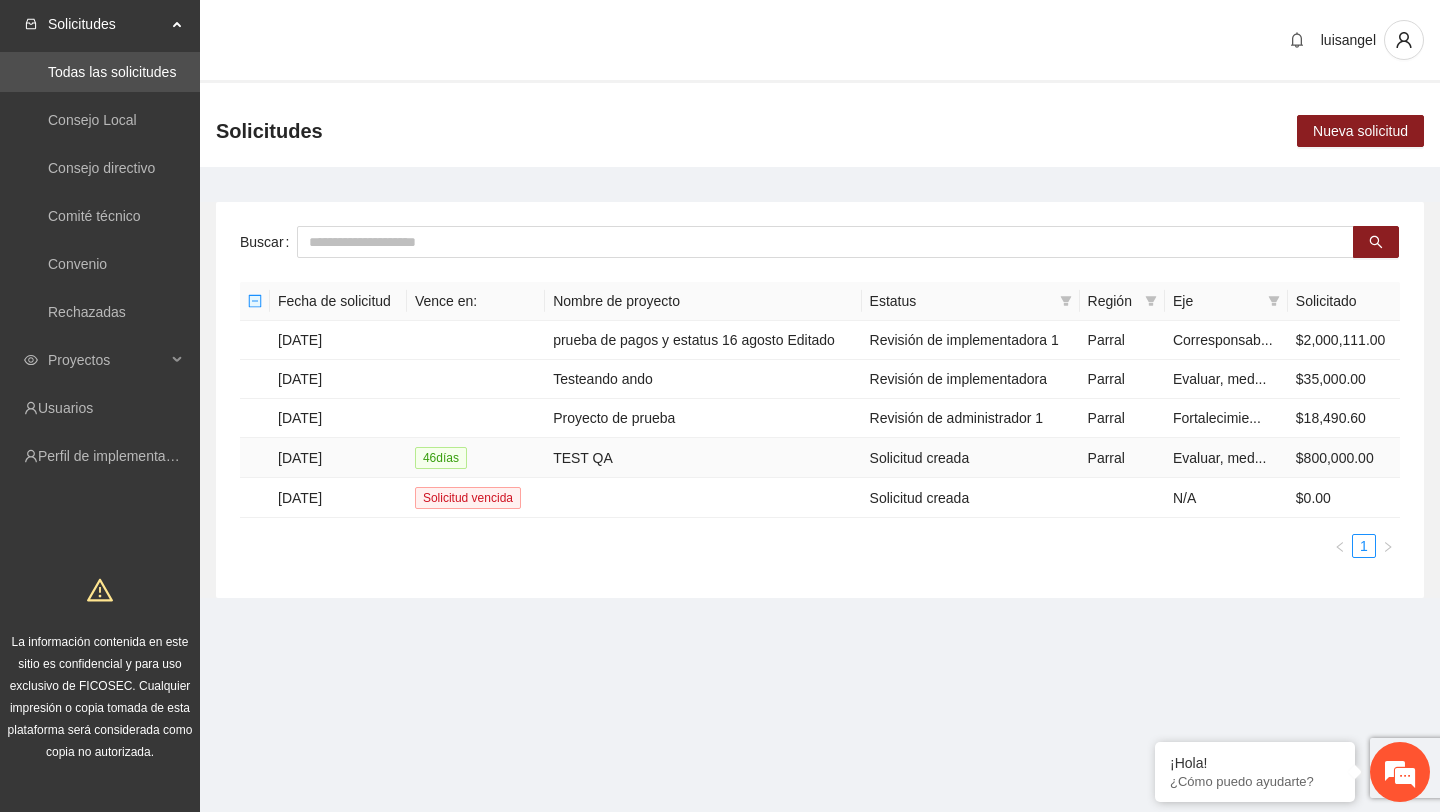 click on "TEST QA" at bounding box center (703, 458) 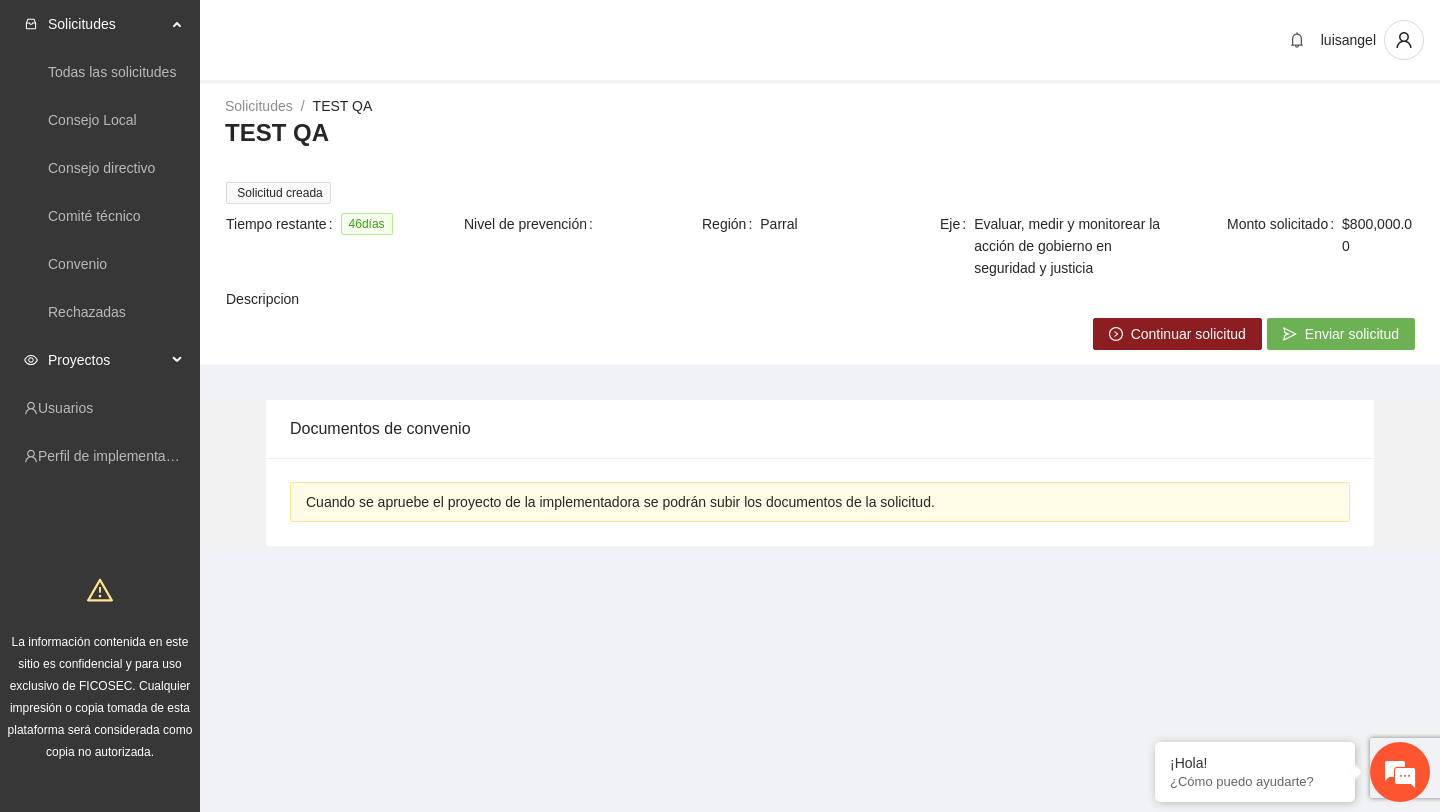 click on "Proyectos" at bounding box center [107, 360] 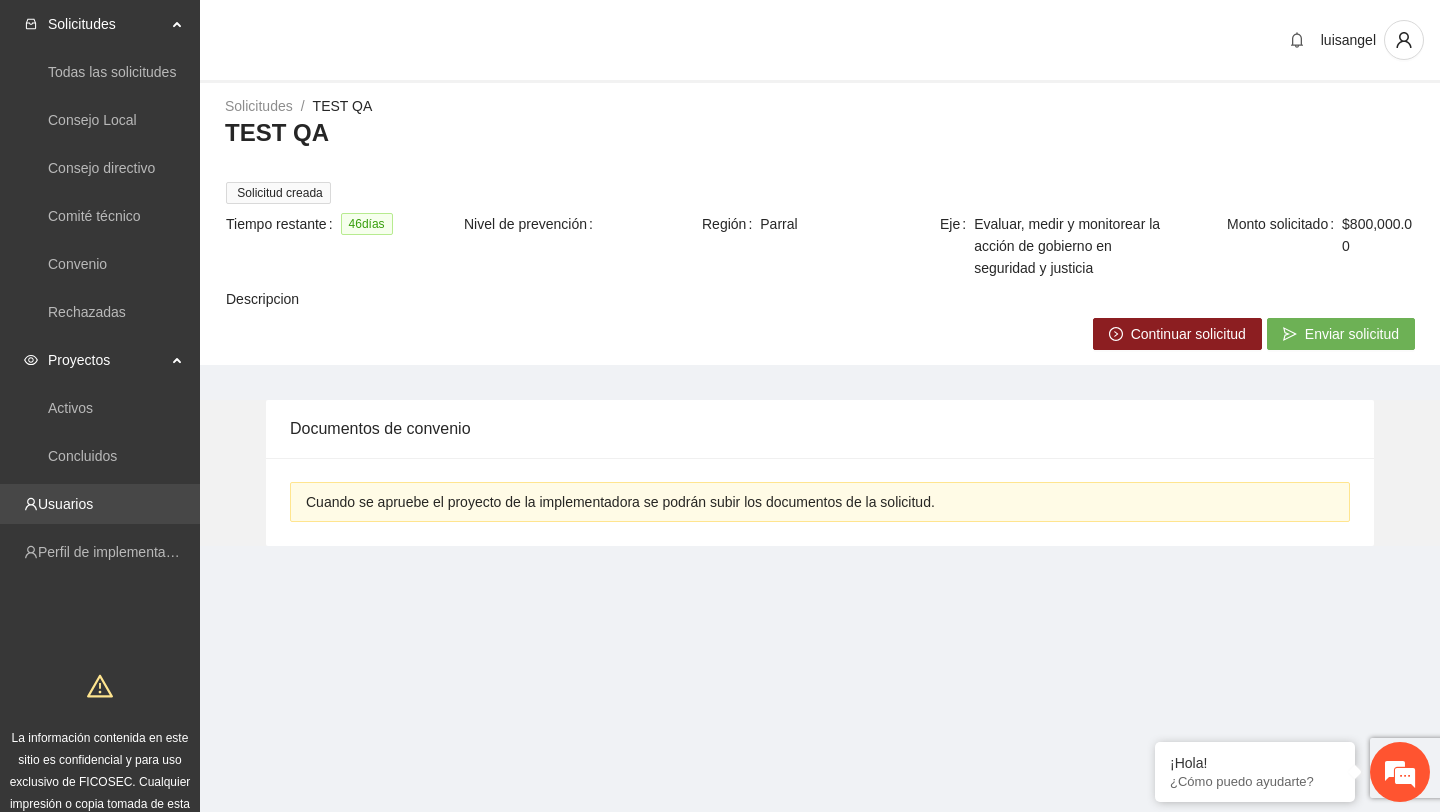 click on "Usuarios" at bounding box center [65, 504] 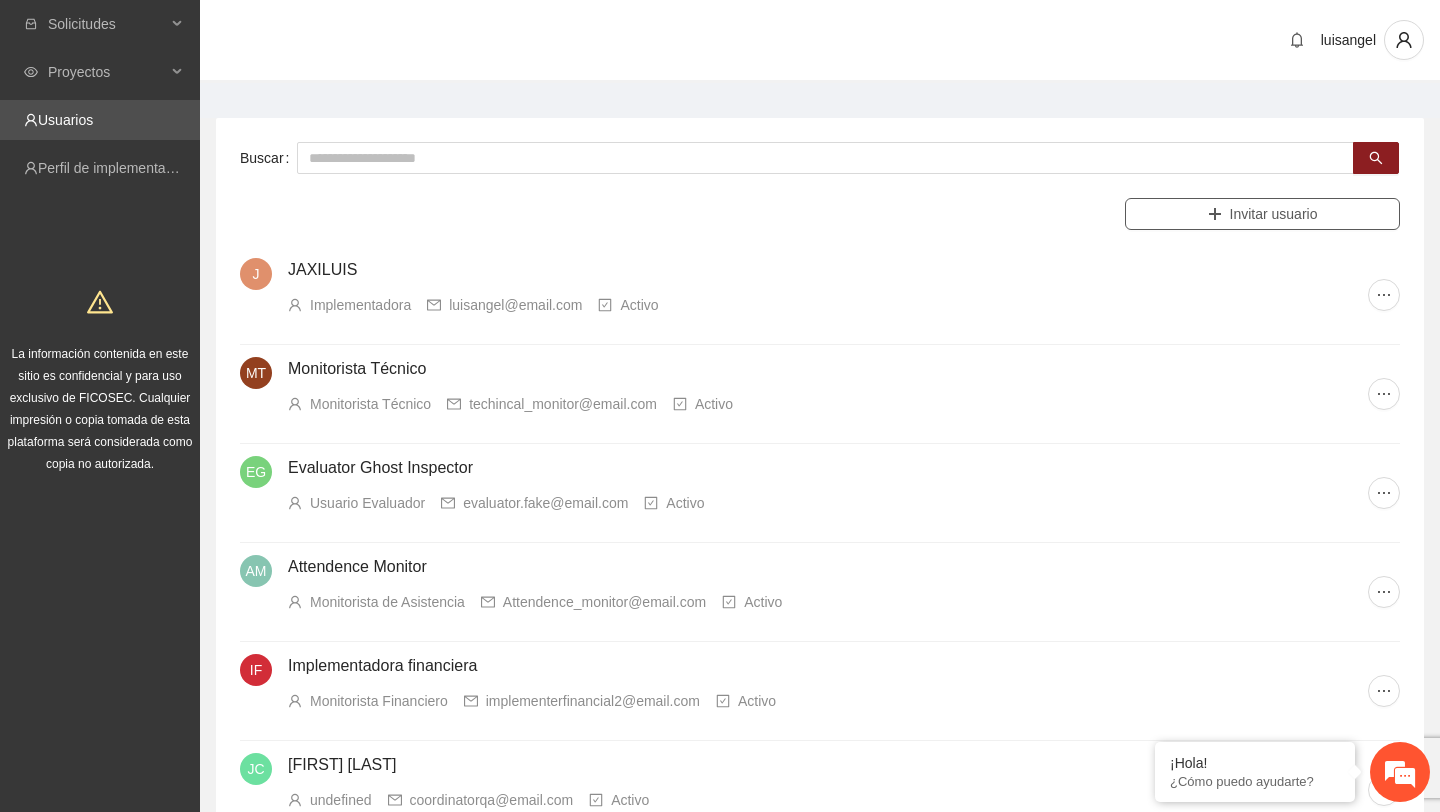 click 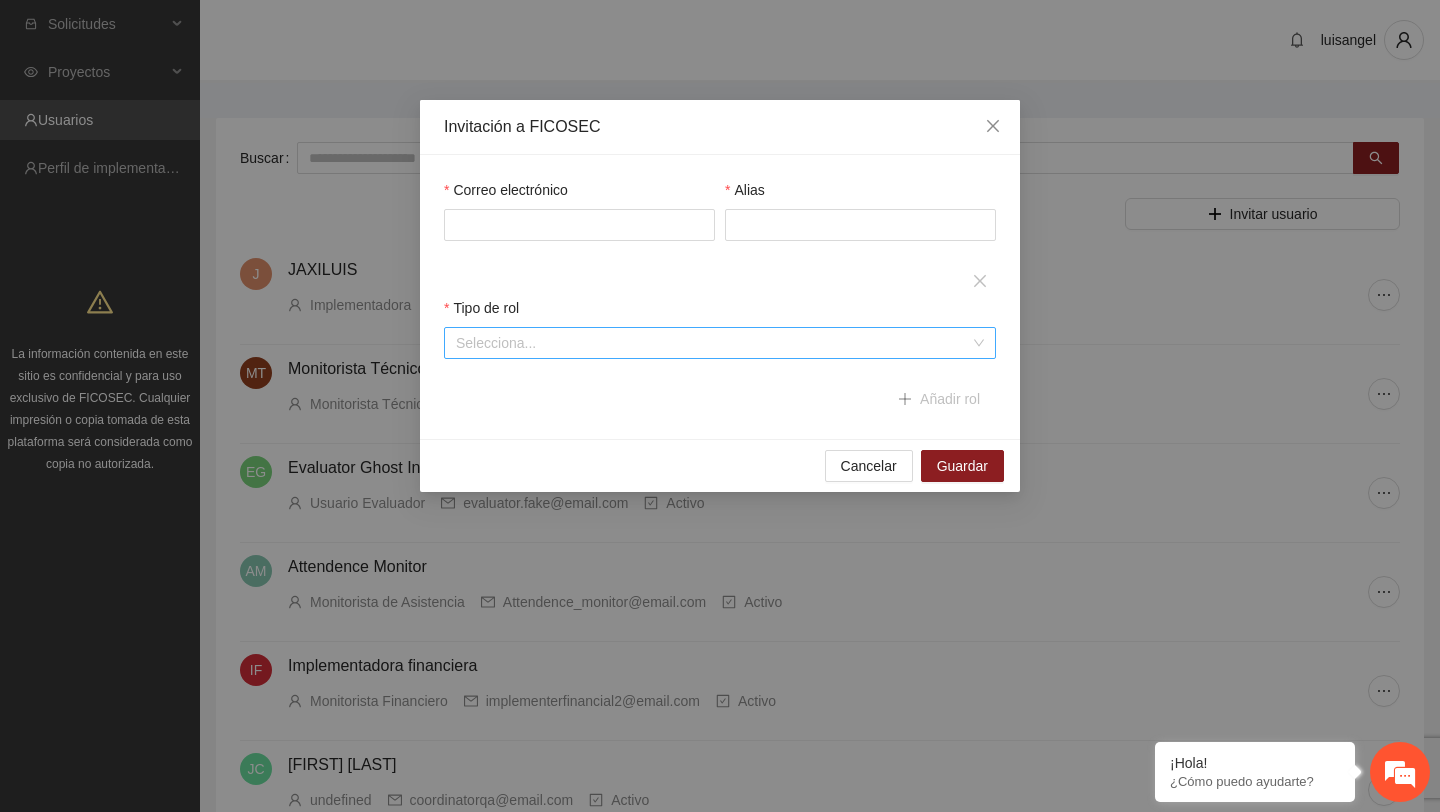 click at bounding box center [713, 343] 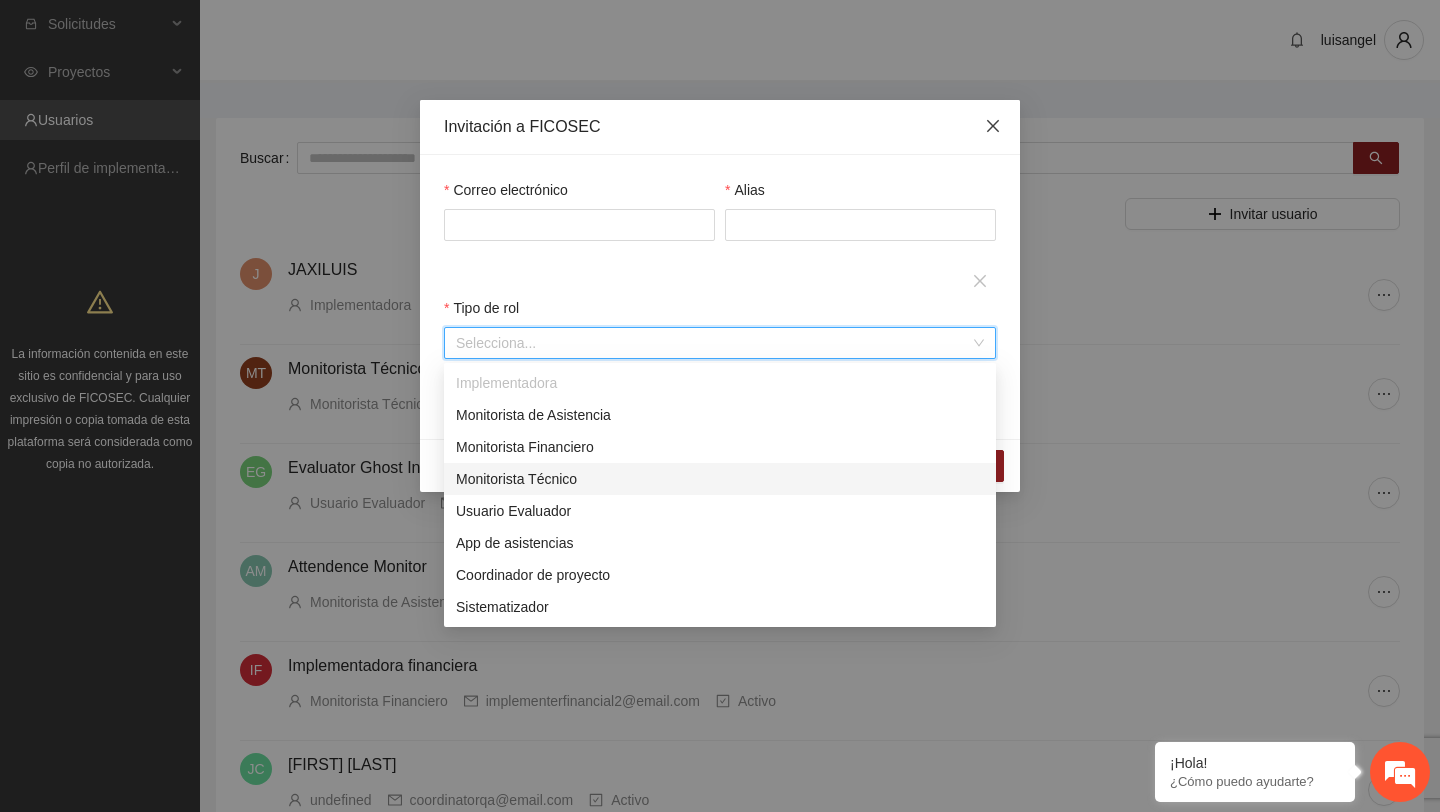 click 